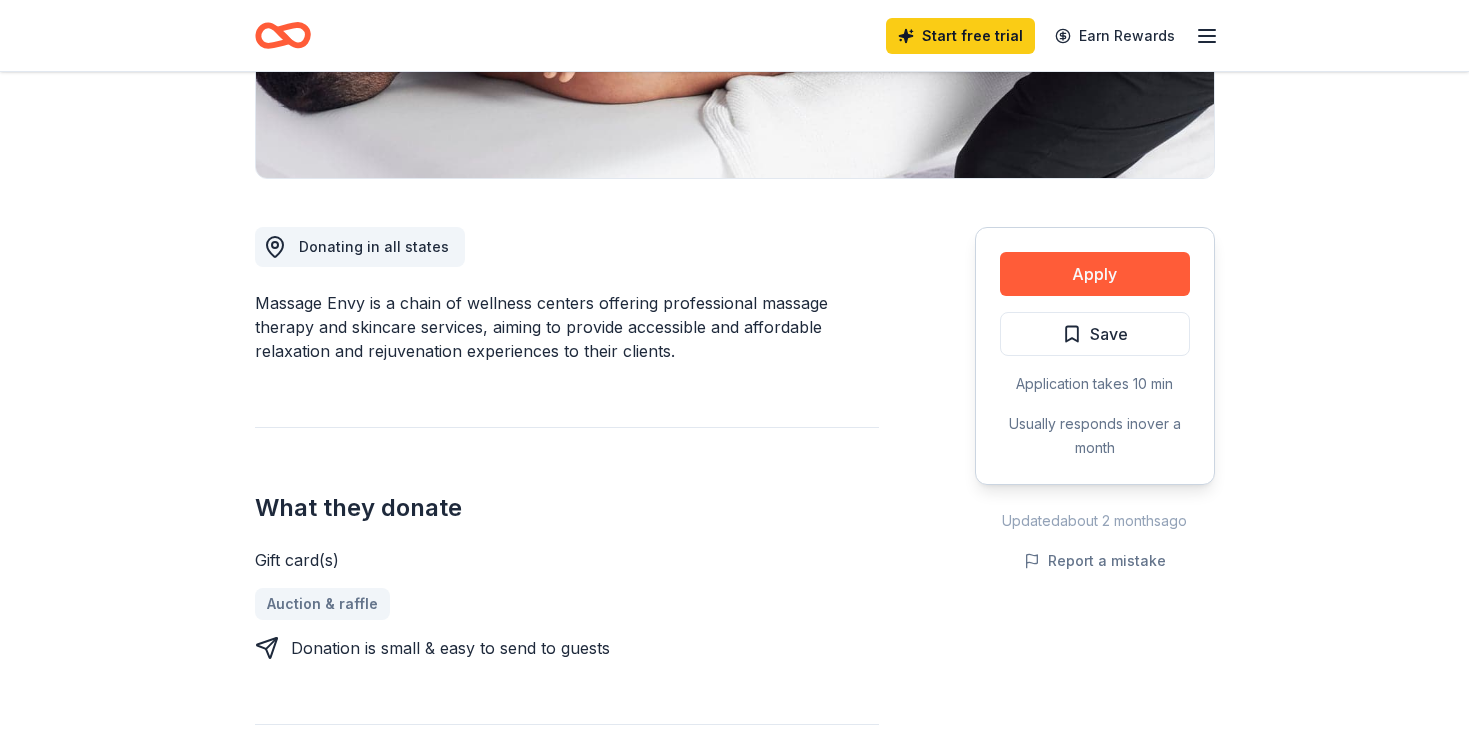 scroll, scrollTop: 466, scrollLeft: 0, axis: vertical 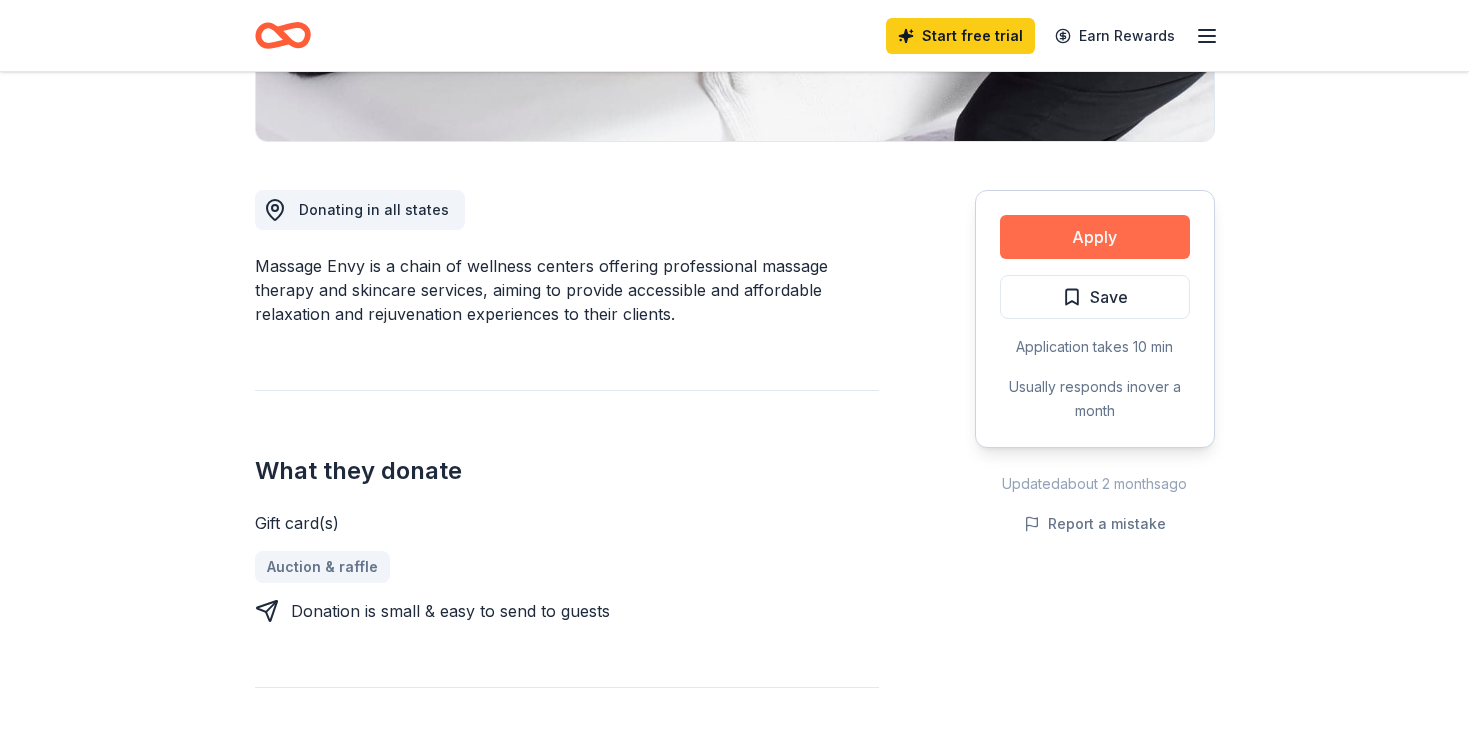 click on "Apply" at bounding box center (1095, 237) 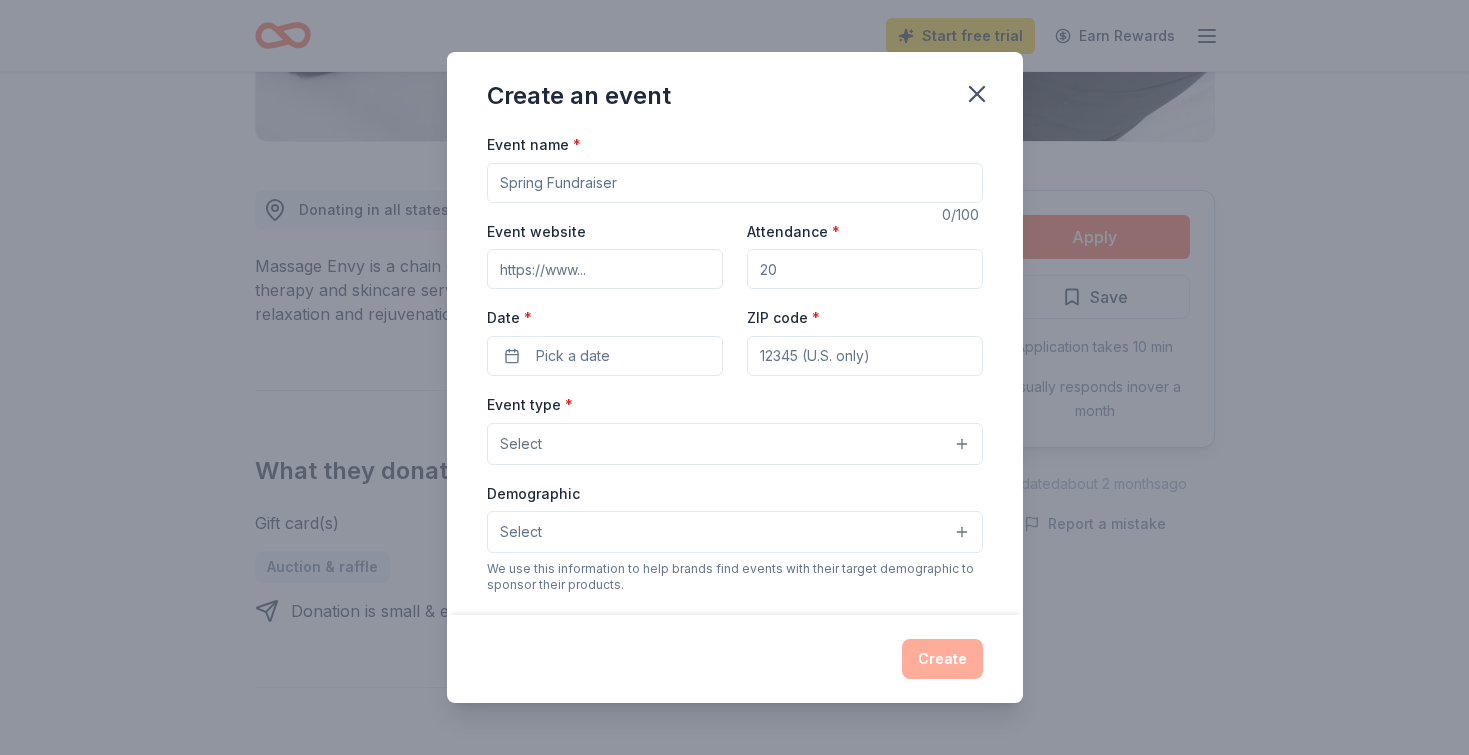 click on "Event name *" at bounding box center [735, 183] 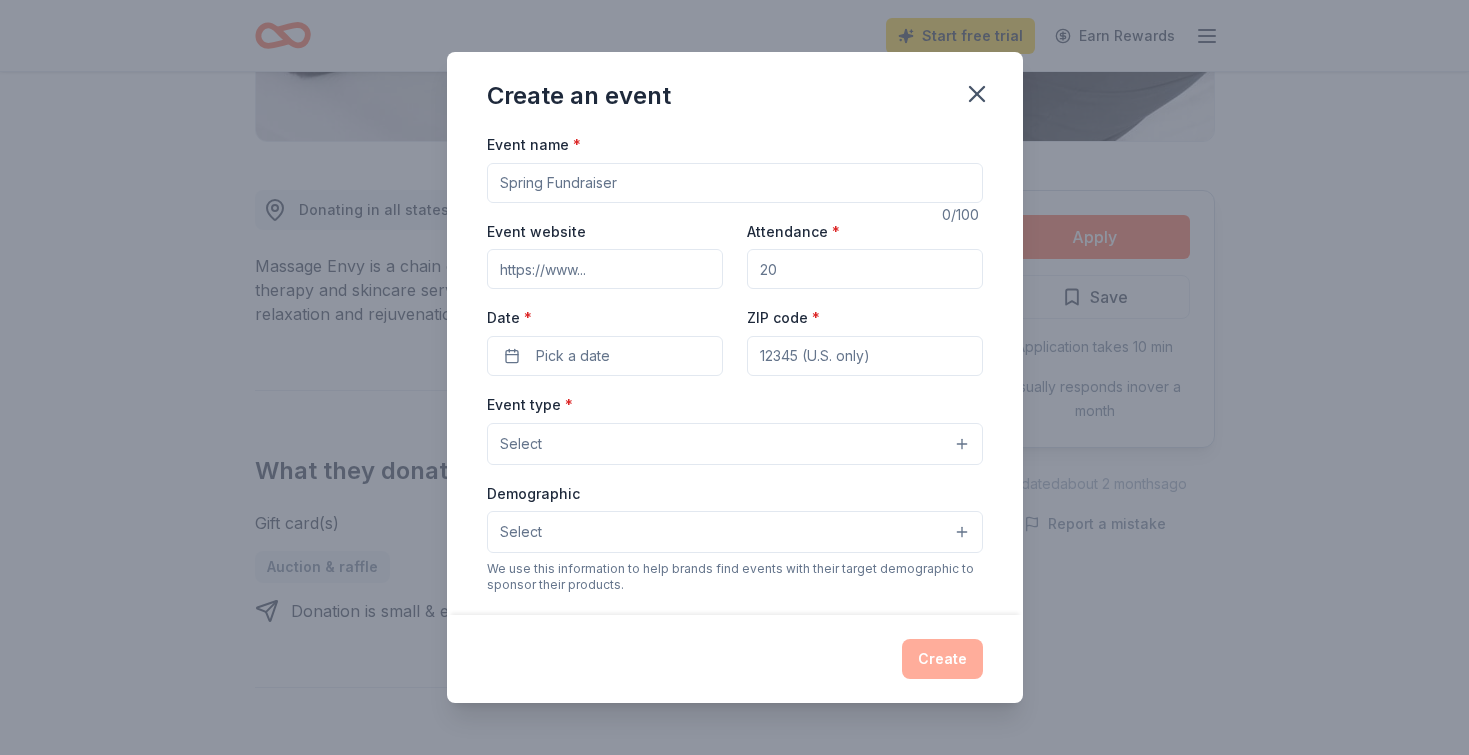 paste on "College Bound Luncheon" 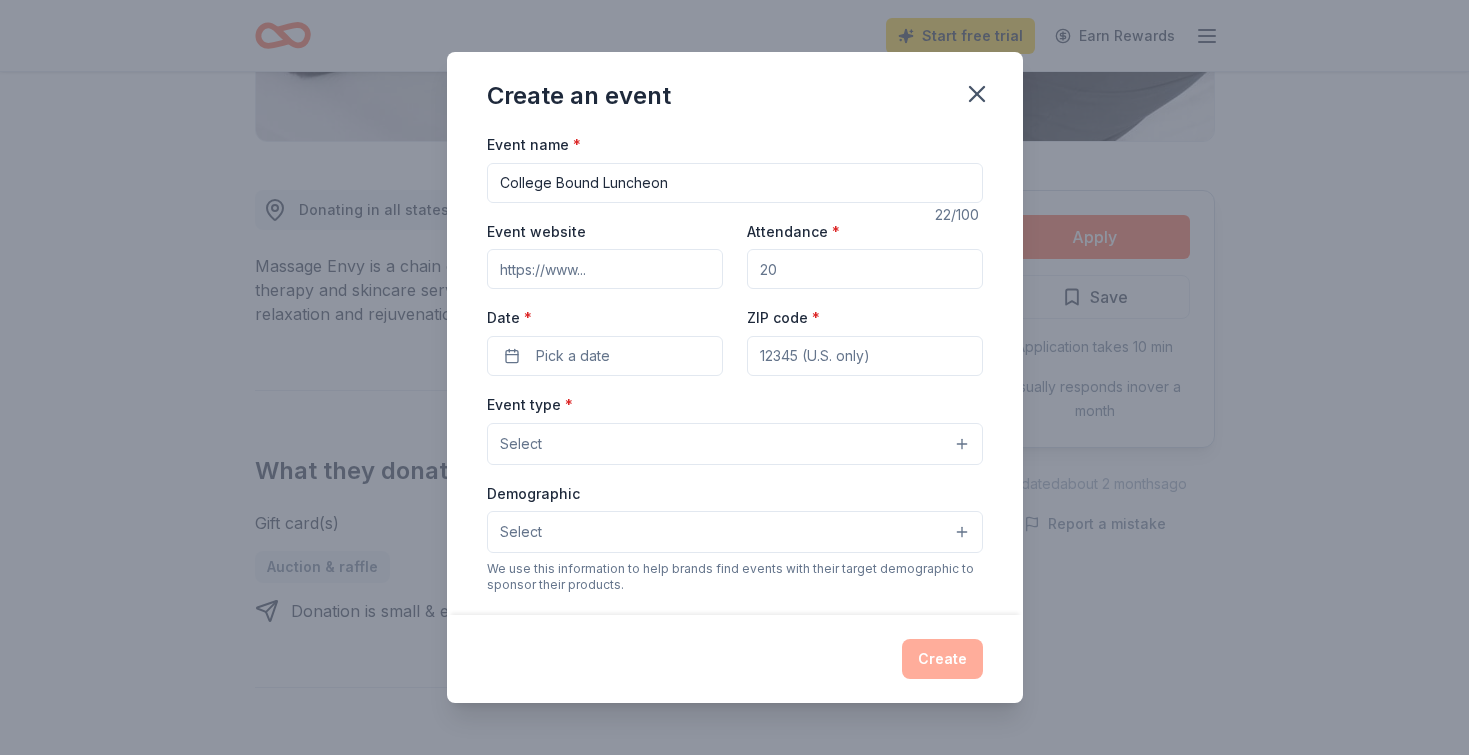 click on "College Bound Luncheon" at bounding box center [735, 183] 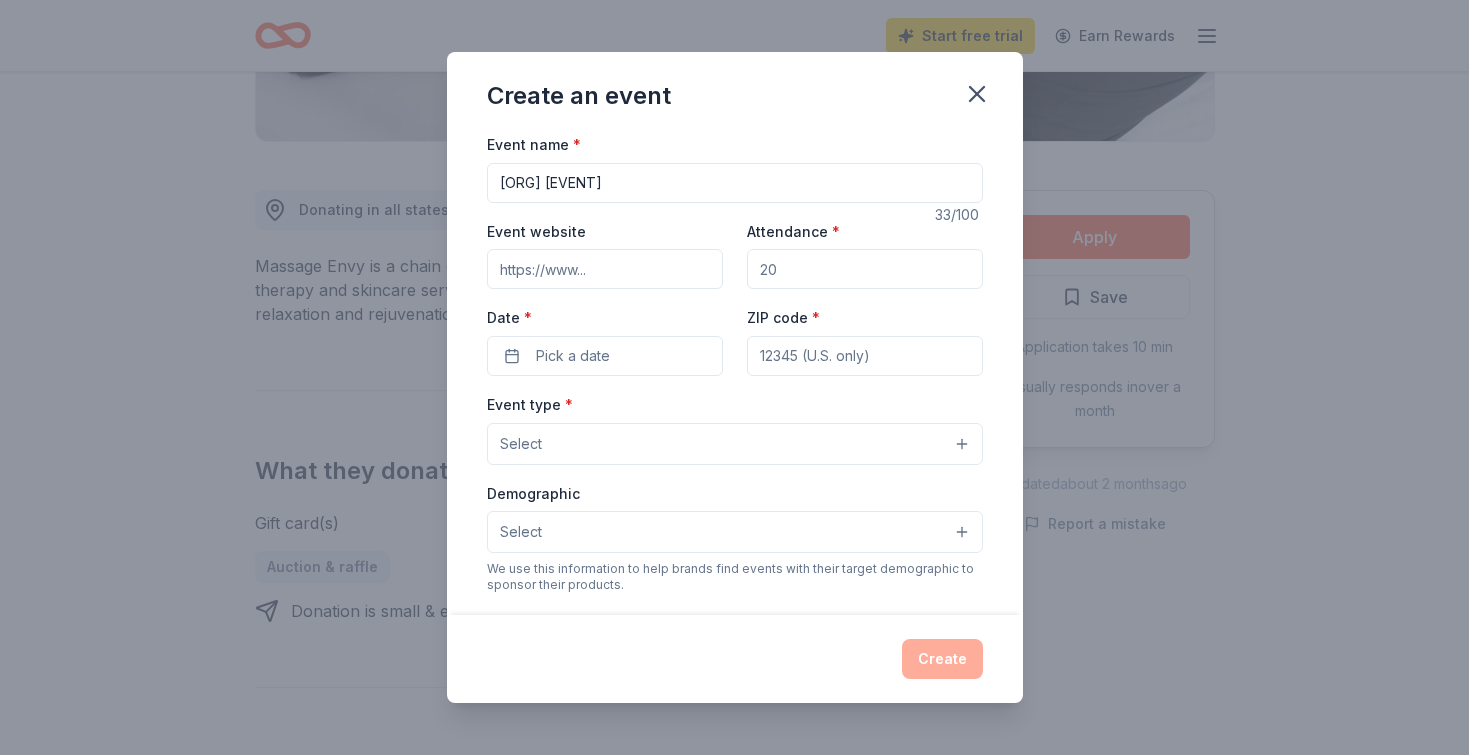 type on "[ORG] [EVENT]" 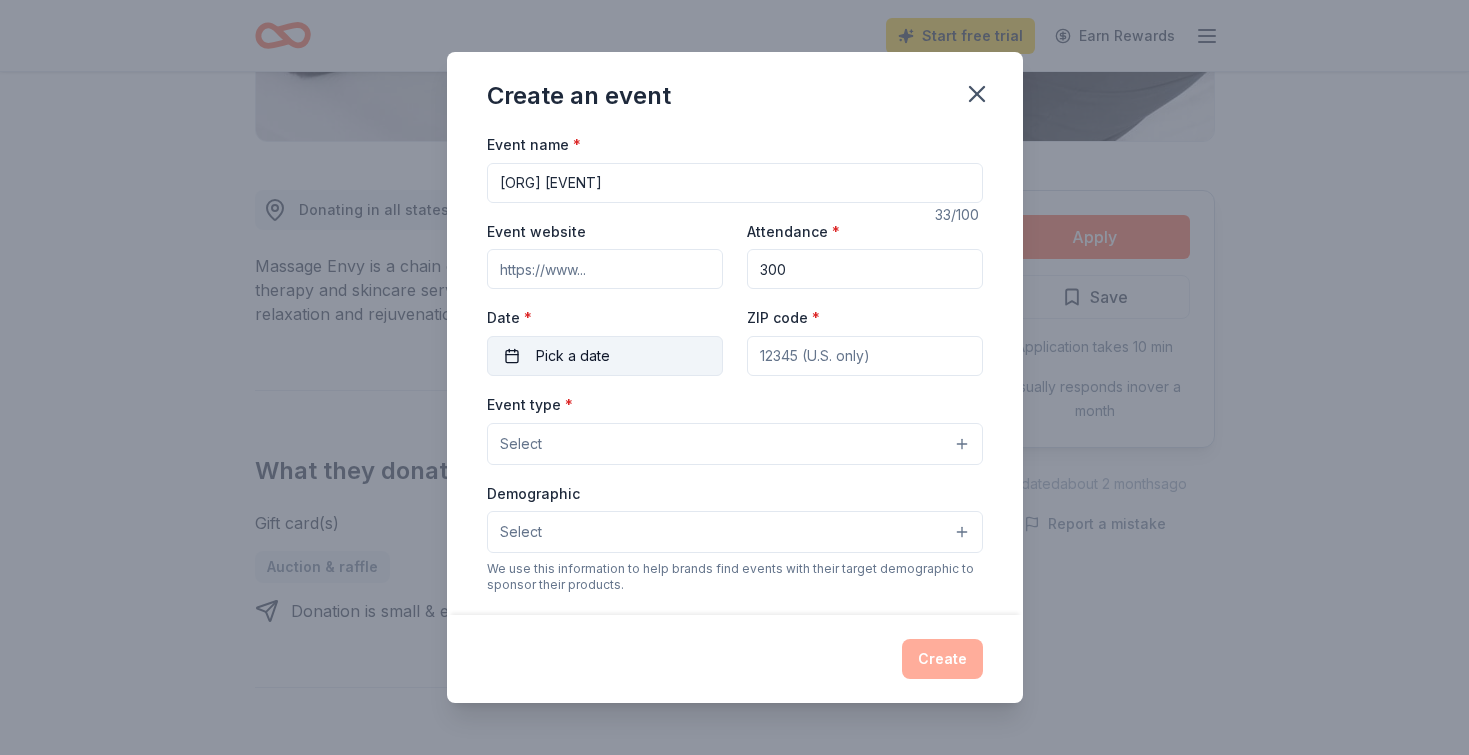 type on "300" 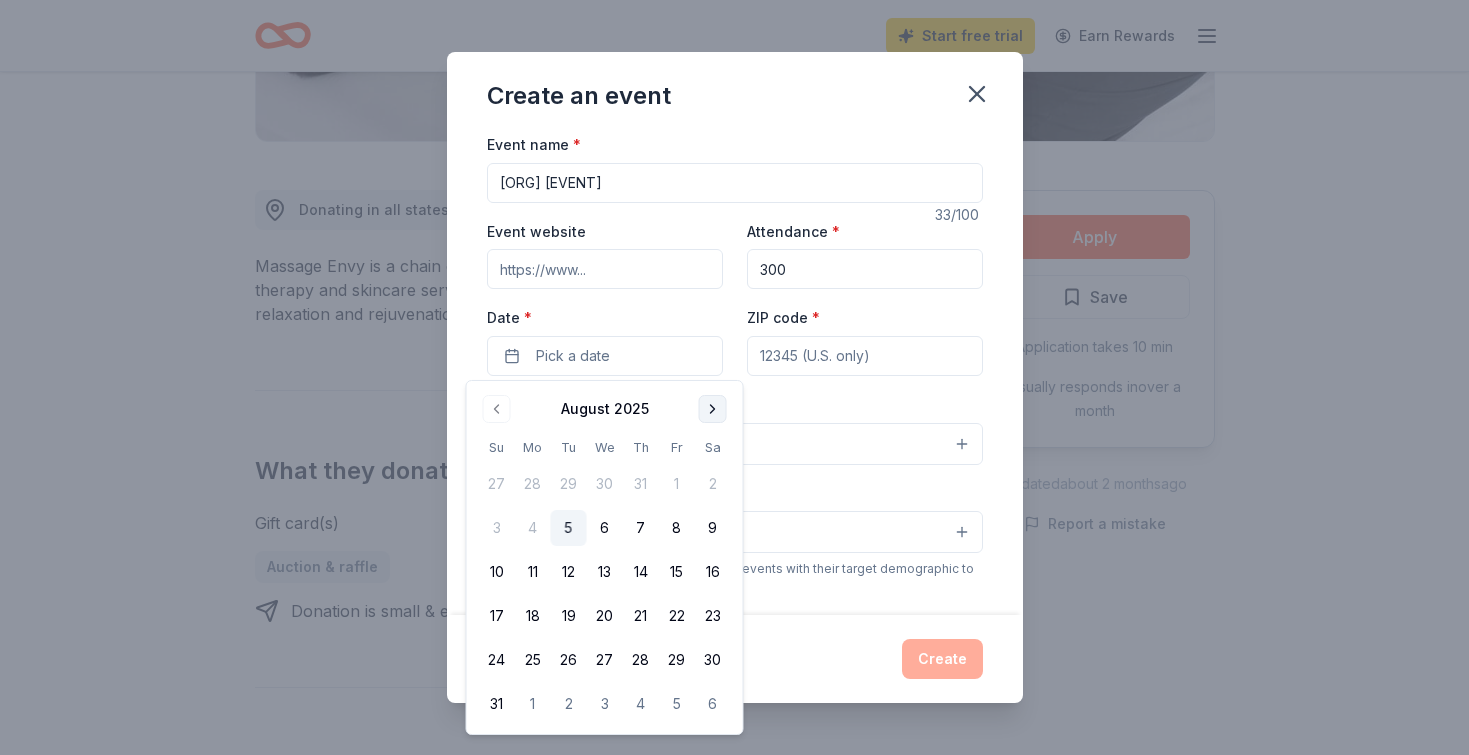 click at bounding box center (713, 409) 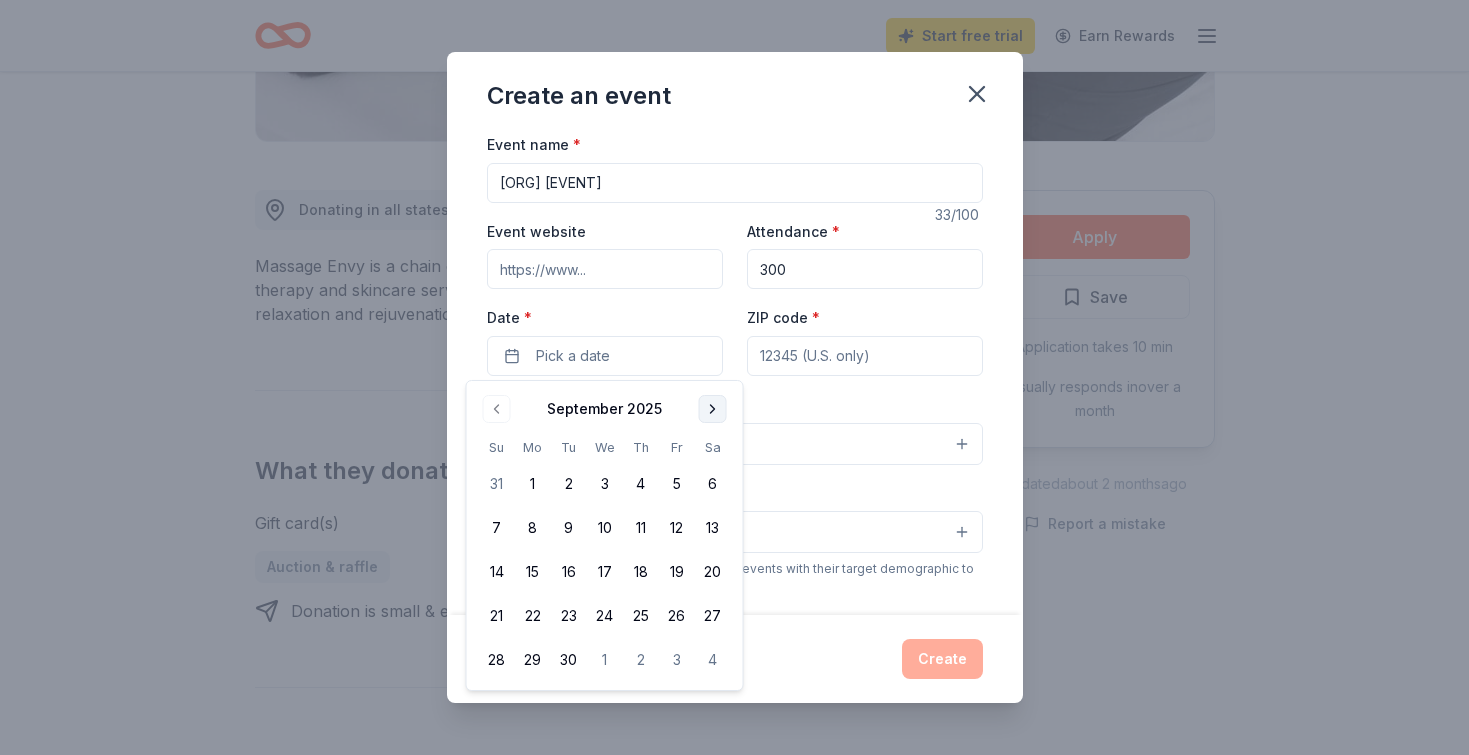 click at bounding box center (713, 409) 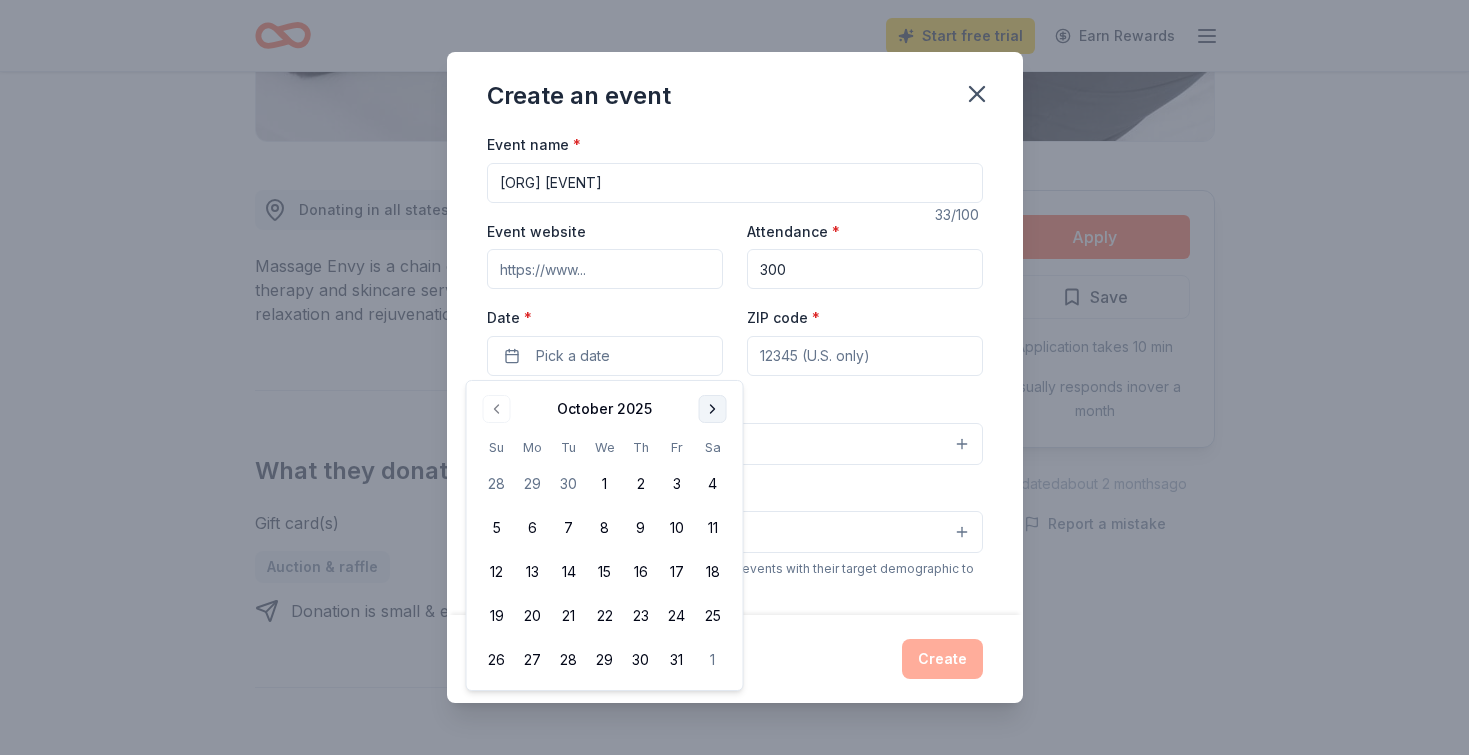 click at bounding box center (713, 409) 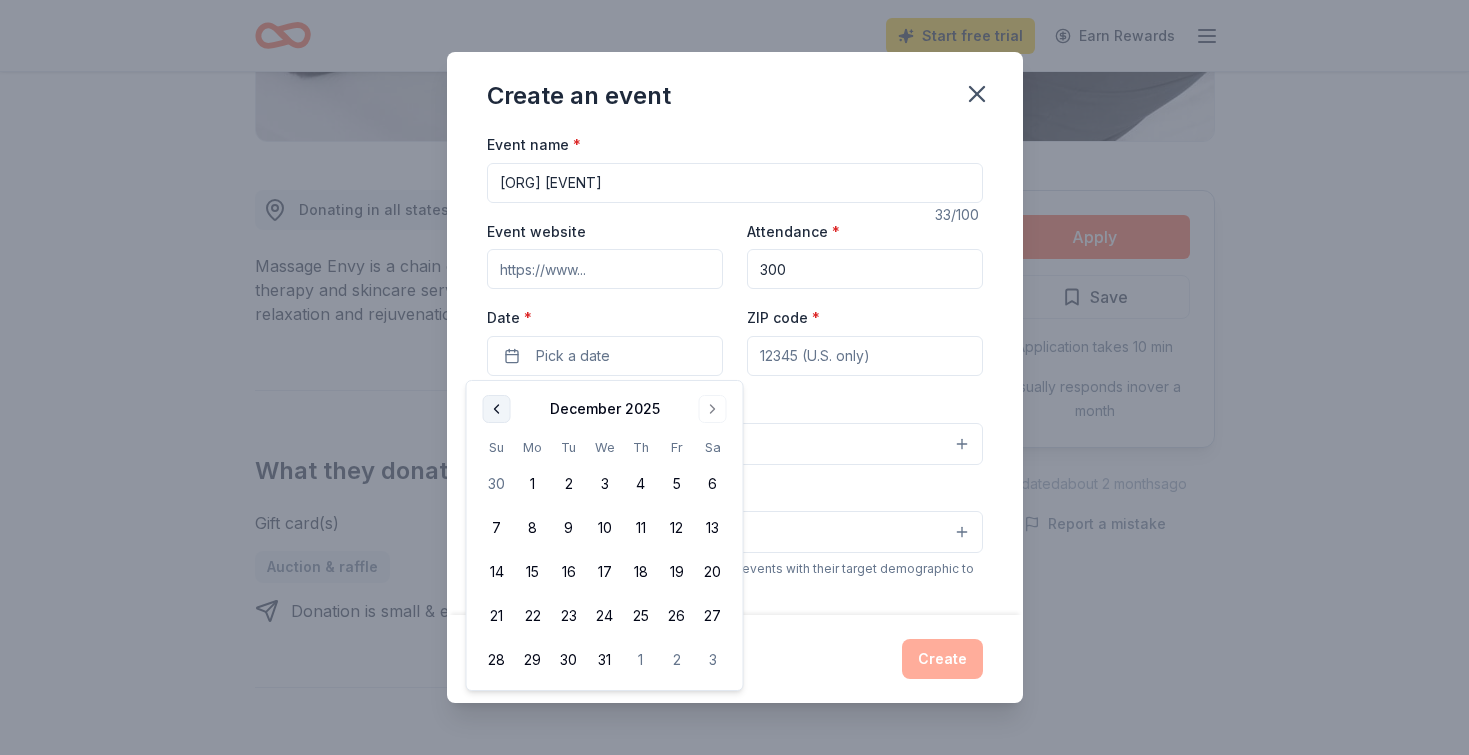 click at bounding box center [497, 409] 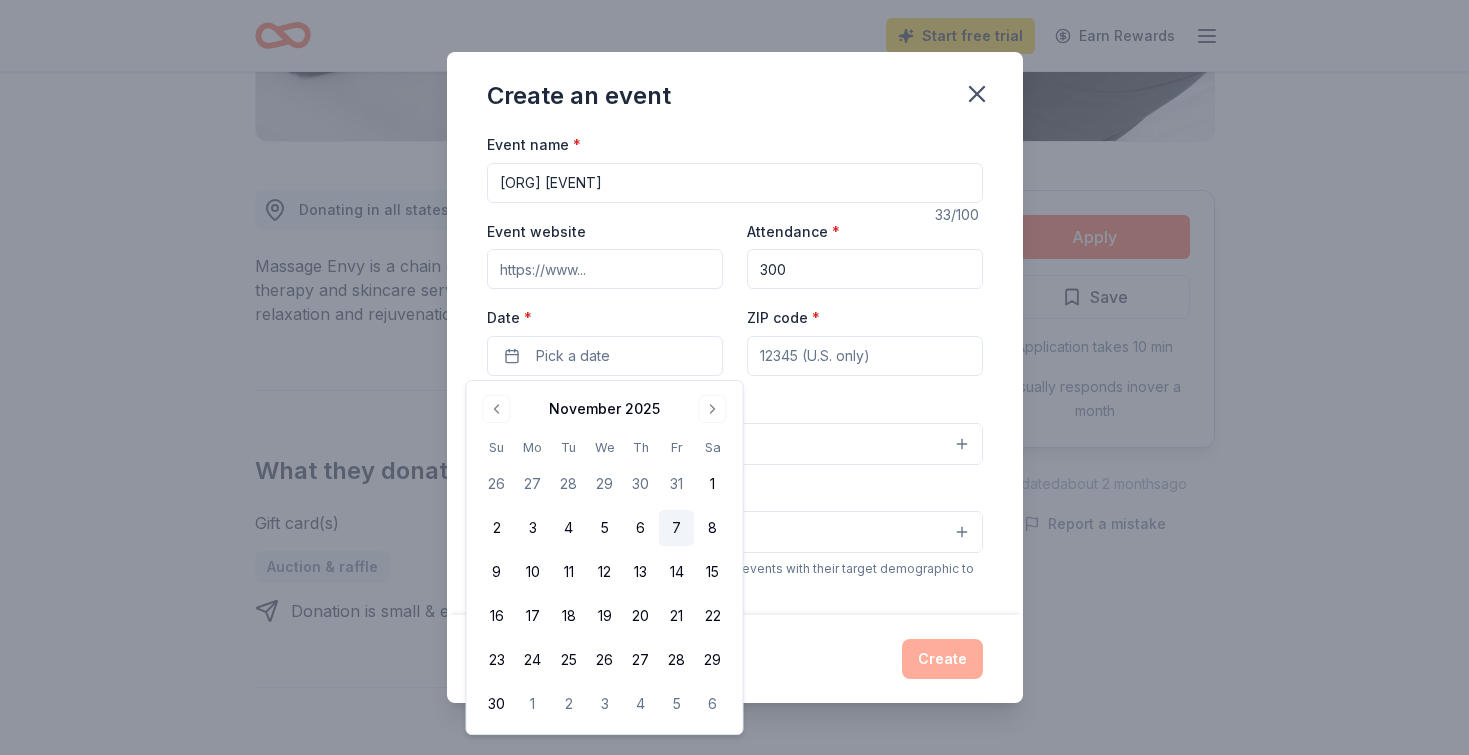 click on "7" at bounding box center (677, 528) 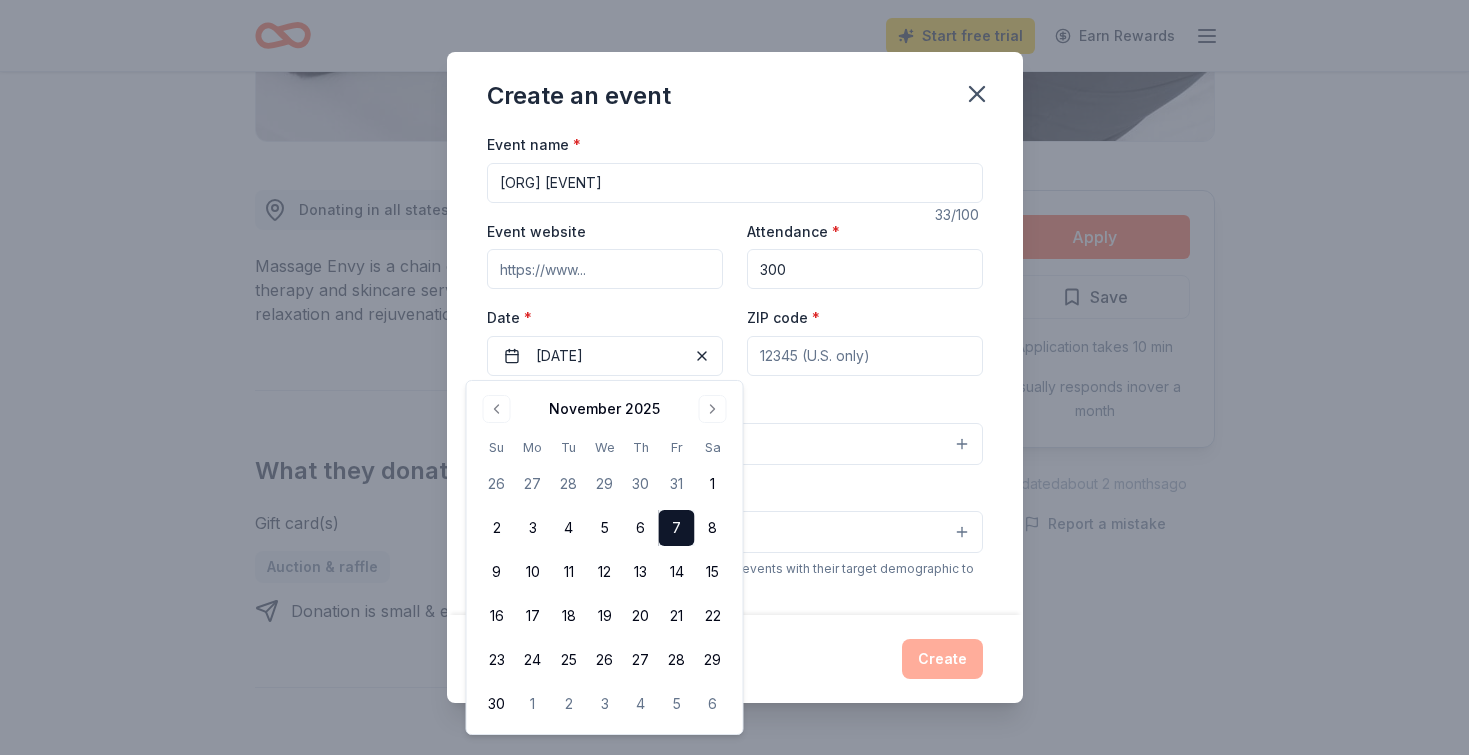 click on "ZIP code *" at bounding box center (865, 356) 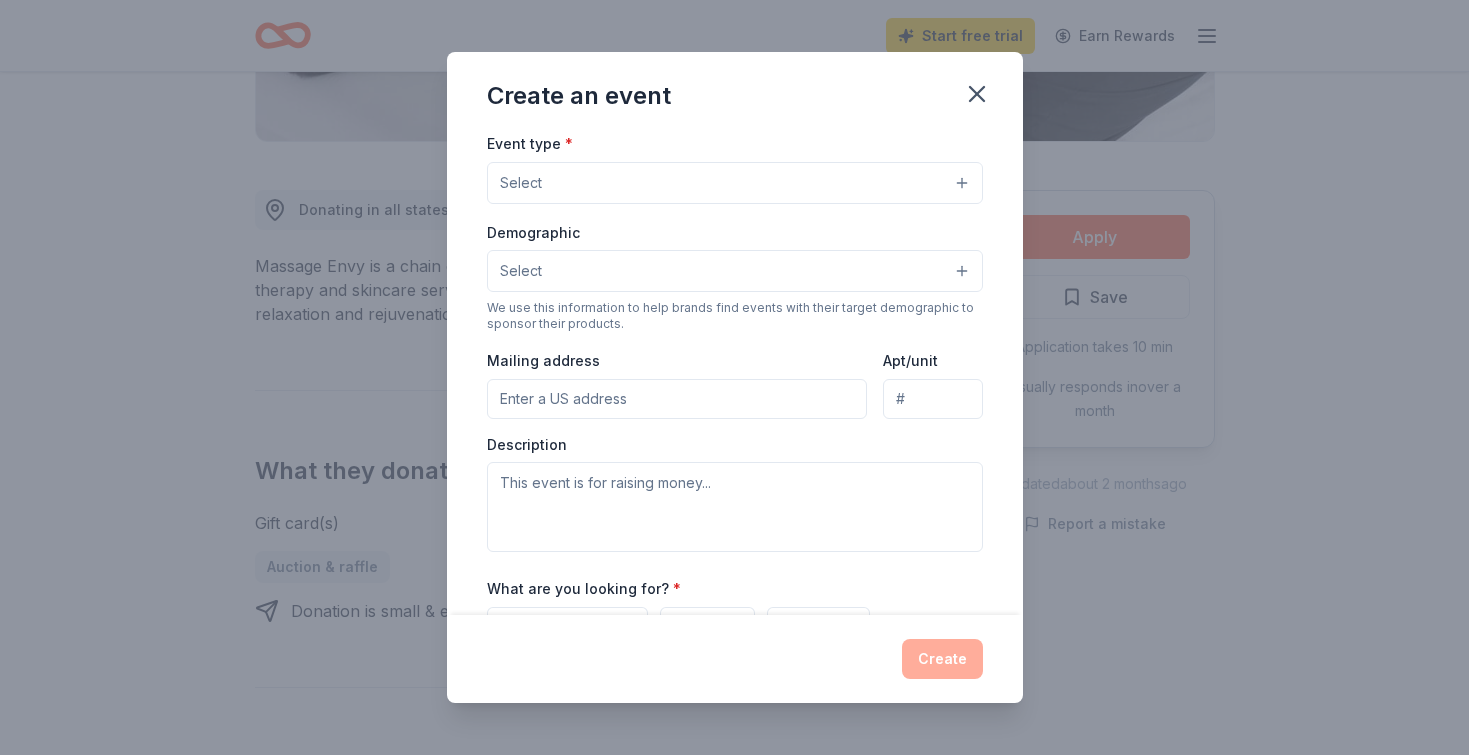 scroll, scrollTop: 267, scrollLeft: 0, axis: vertical 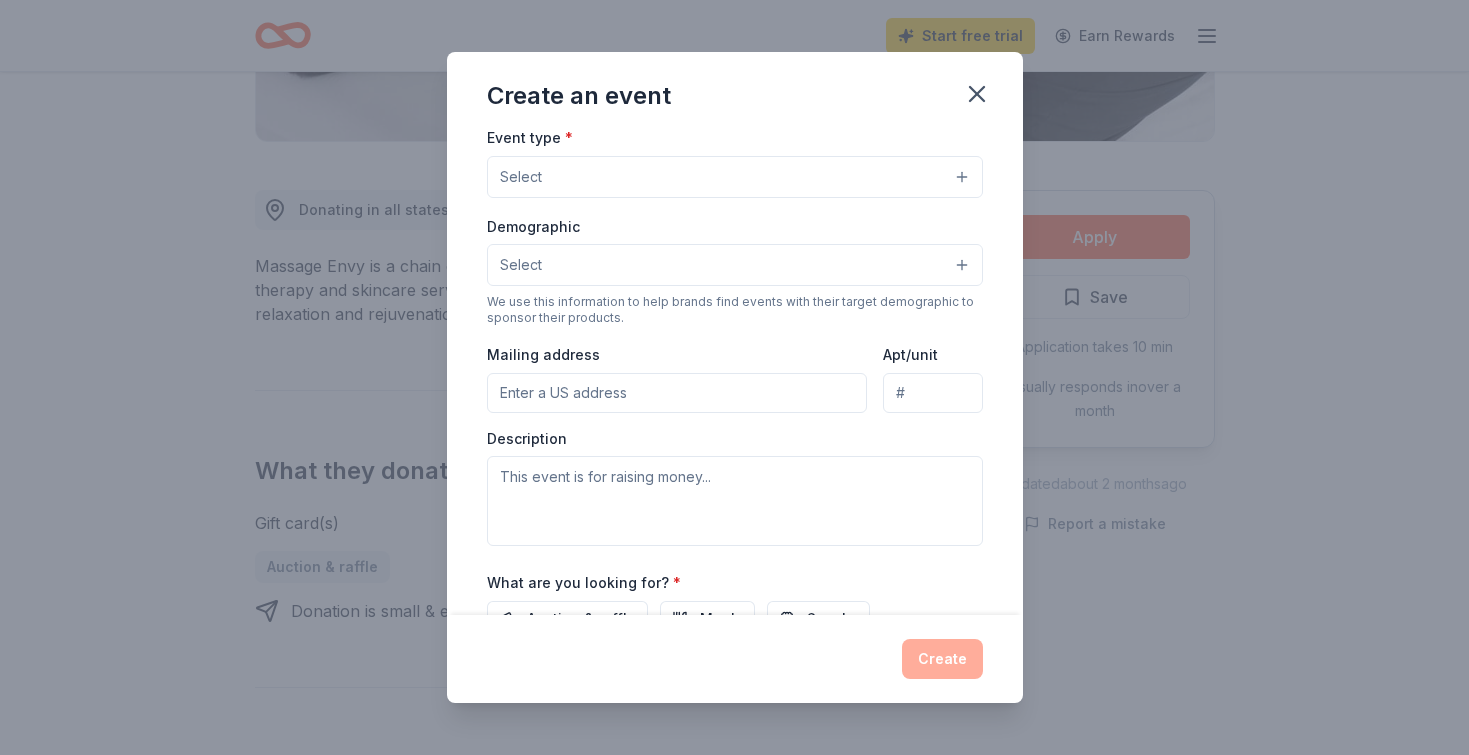 type on "[ZIP]" 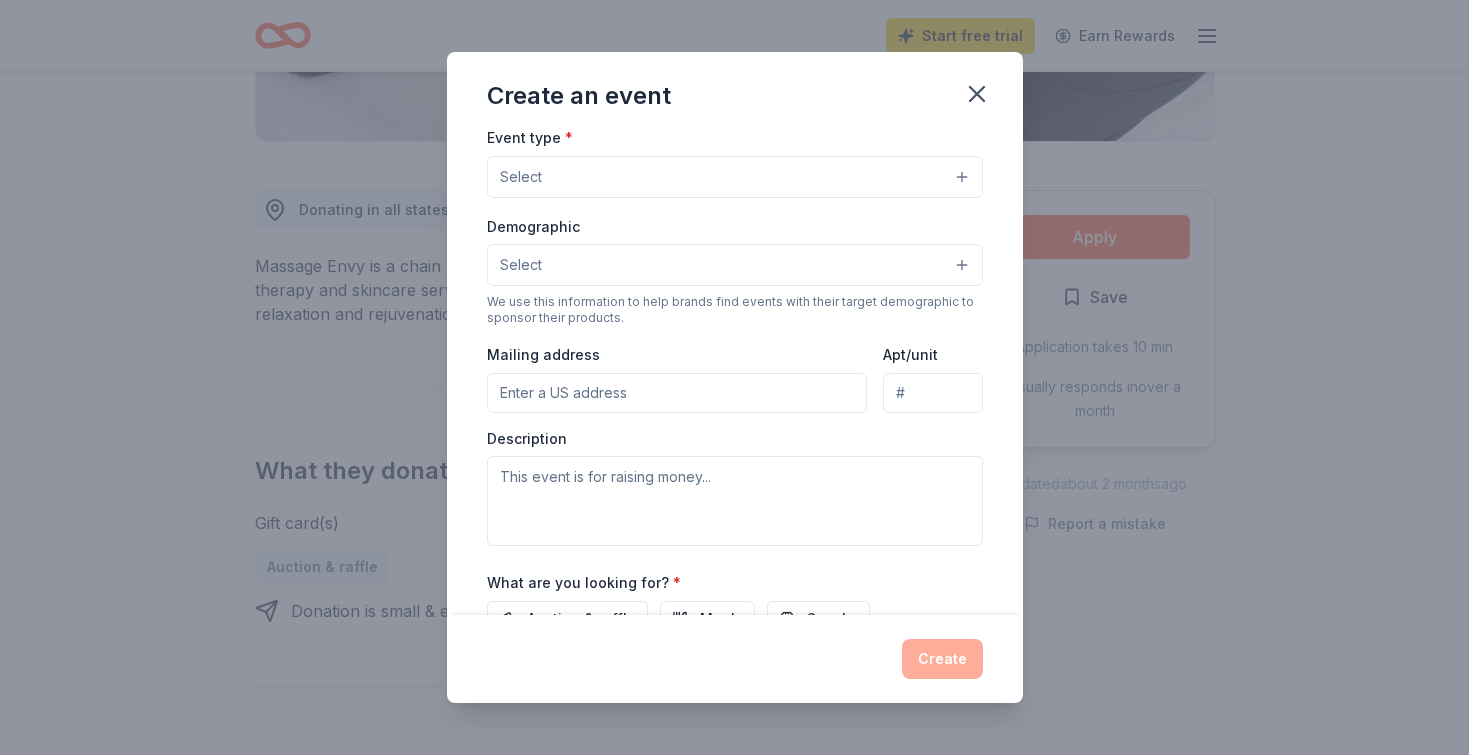 click on "Select" at bounding box center (735, 177) 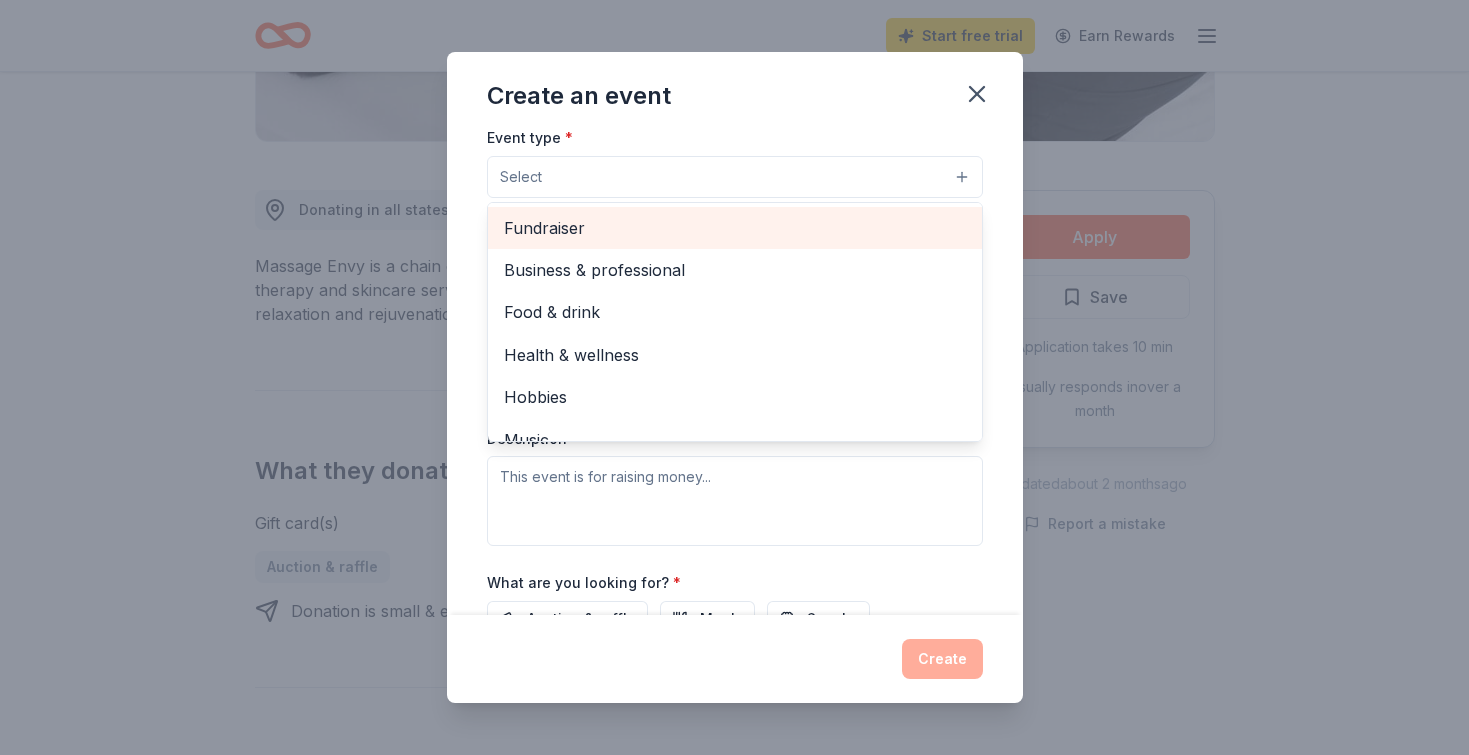 click on "Fundraiser" at bounding box center (735, 228) 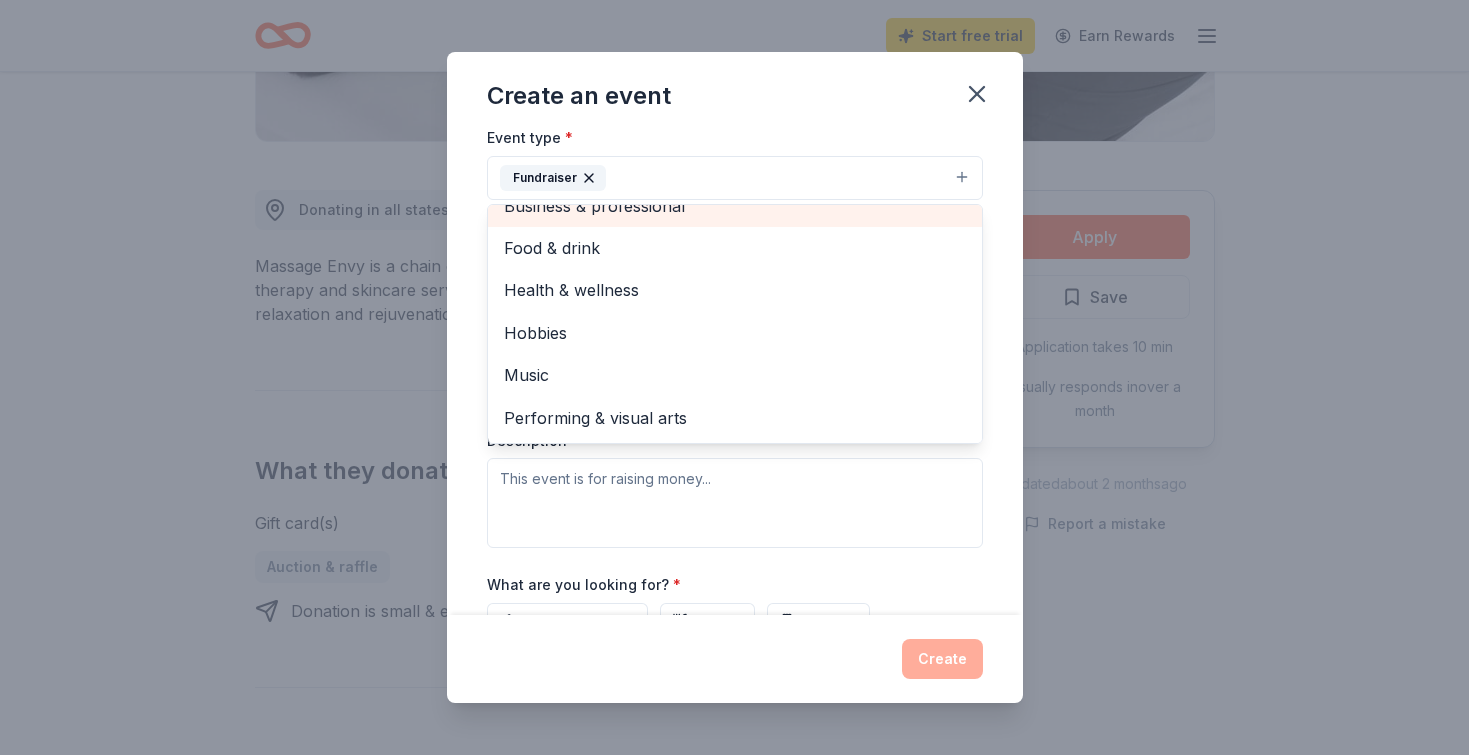 scroll, scrollTop: 24, scrollLeft: 0, axis: vertical 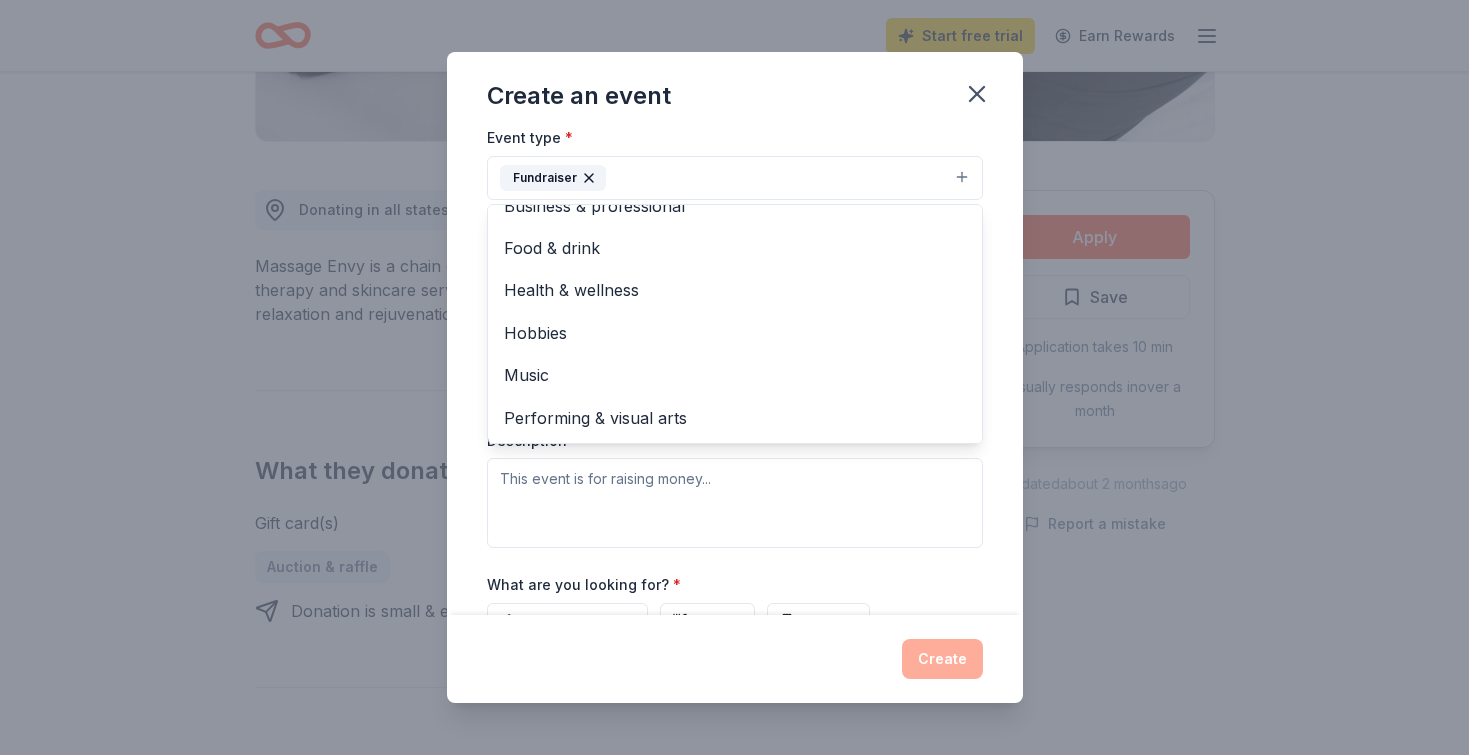 click on "Event name * [ORG] [EVENT] [NUMBER] /100 Event website Attendance * [NUMBER] Date * [DATE] ZIP code * [ZIP] Event type * Fundraiser Business & professional Food & drink Health & wellness Hobbies Music Performing & visual arts Demographic Select We use this information to help brands find events with their target demographic to sponsor their products. Mailing address Apt/unit Description What are you looking for? * Auction & raffle Meals Snacks Desserts Alcohol Beverages Send me reminders Email me reminders of donor application deadlines Recurring event" at bounding box center [735, 373] 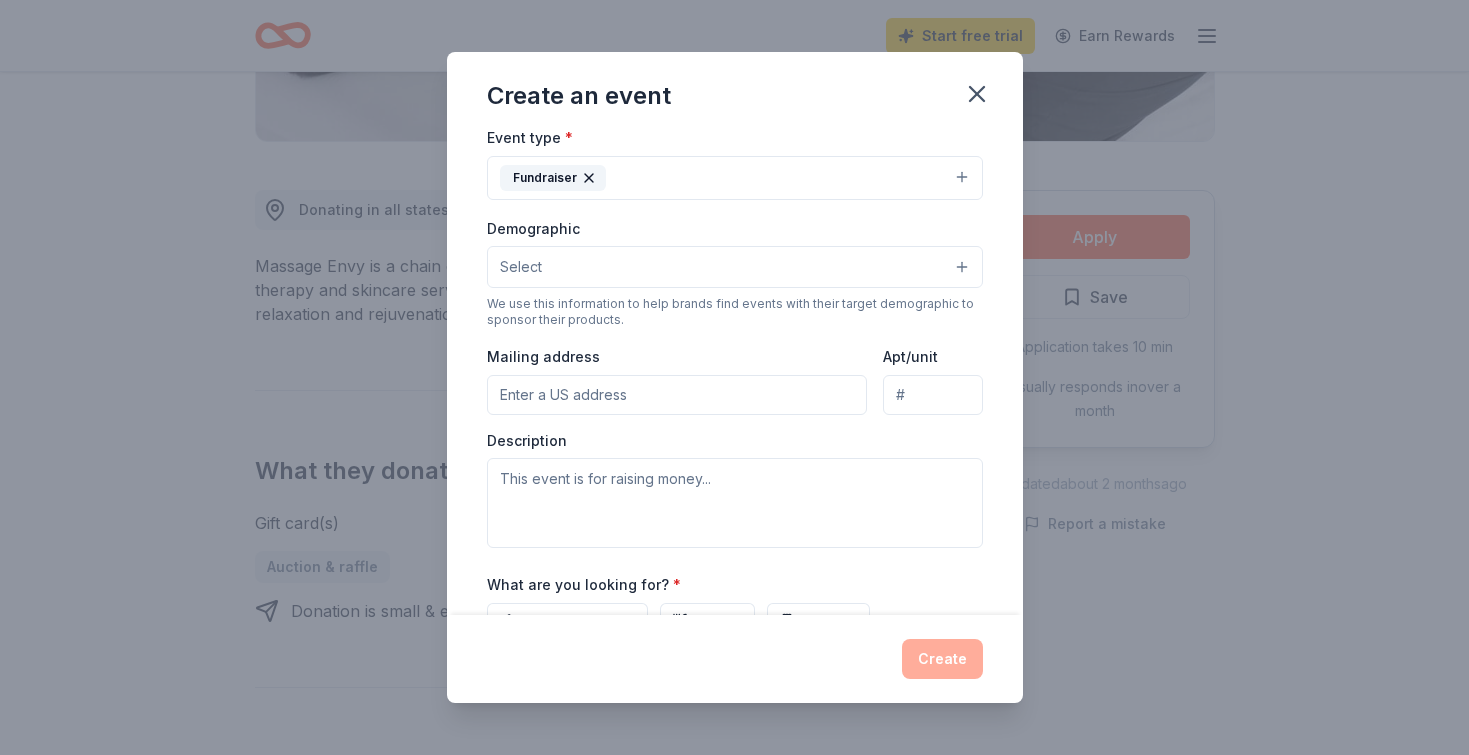 click on "Select" at bounding box center [735, 267] 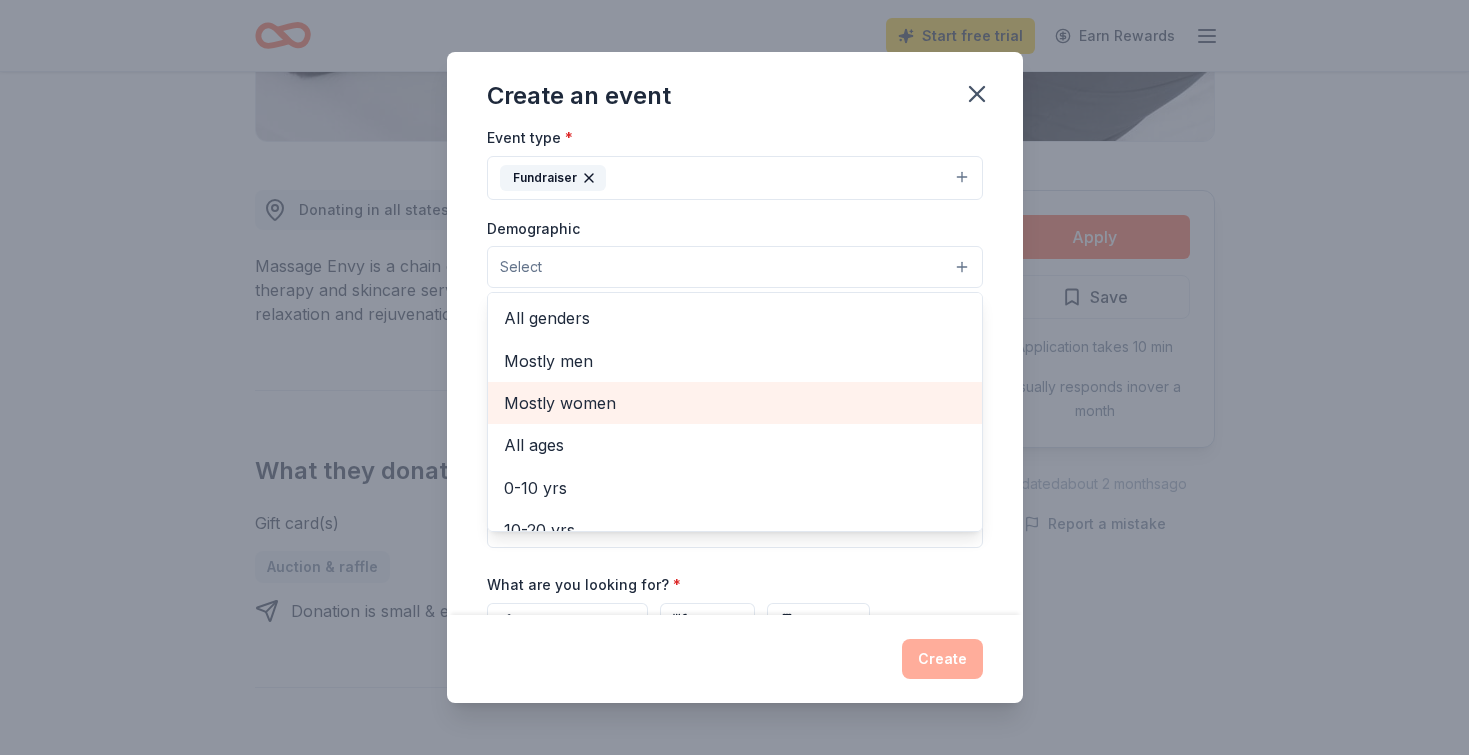 click on "Mostly women" at bounding box center (735, 403) 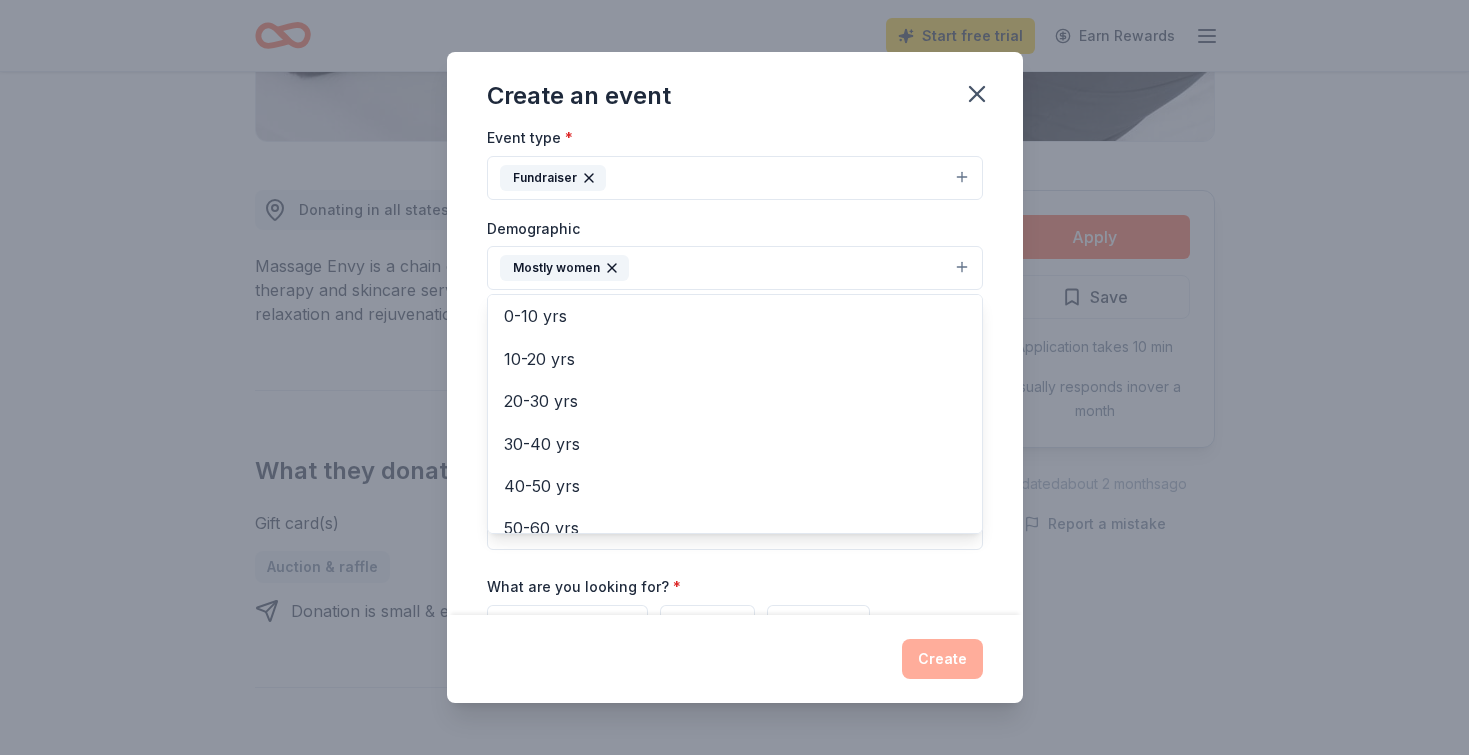 scroll, scrollTop: 191, scrollLeft: 0, axis: vertical 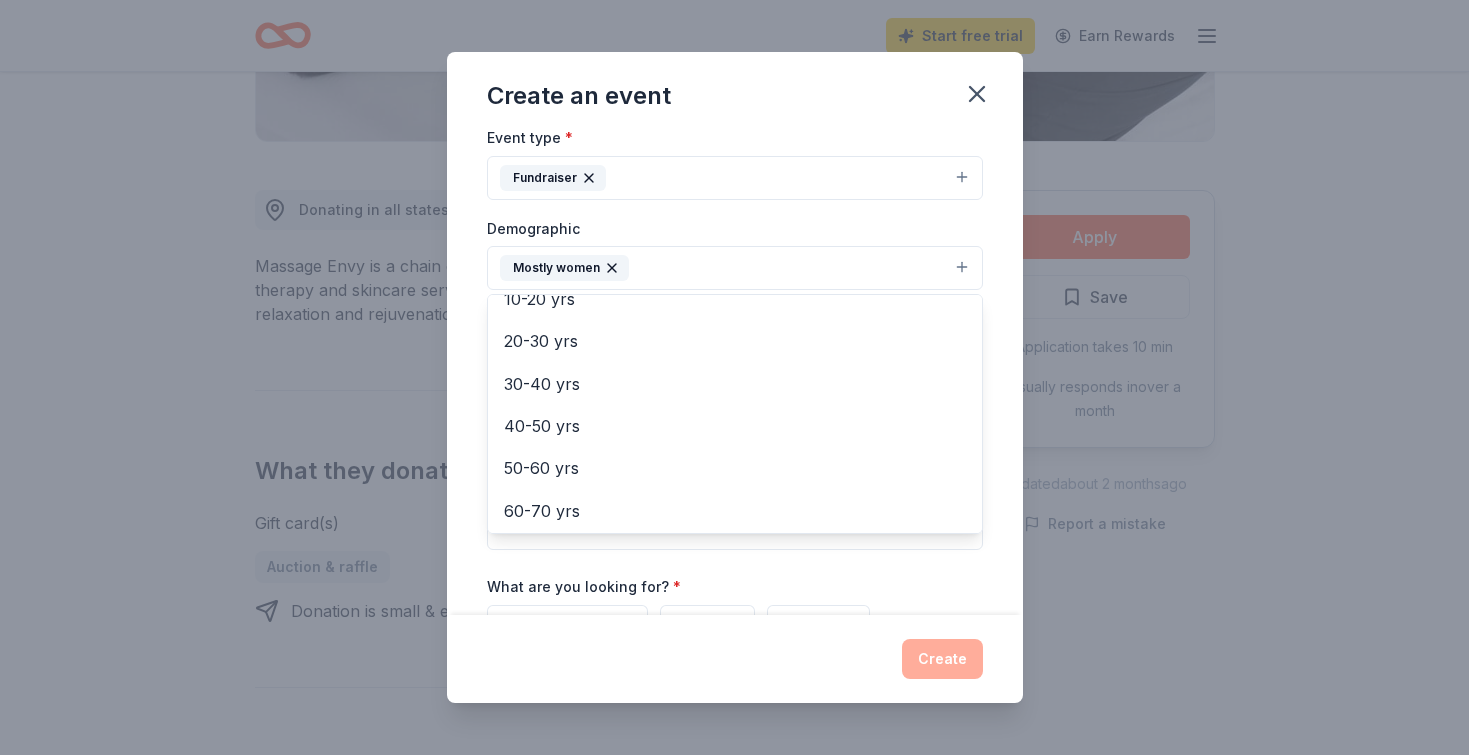 click on "Event name * [ORG] [EVENT] [NUMBER] /100 Event website Attendance * [NUMBER] Date * [DATE] ZIP code * [ZIP] Event type * Fundraiser Demographic Mostly women All genders Mostly men All ages 0-10 yrs 10-20 yrs 20-30 yrs 30-40 yrs 40-50 yrs 50-60 yrs 60-70 yrs 70-80 yrs 80+ yrs We use this information to help brands find events with their target demographic to sponsor their products. Mailing address Apt/unit Description What are you looking for? * Auction & raffle Meals Snacks Desserts Alcohol Beverages Send me reminders Email me reminders of donor application deadlines Recurring event" at bounding box center [735, 373] 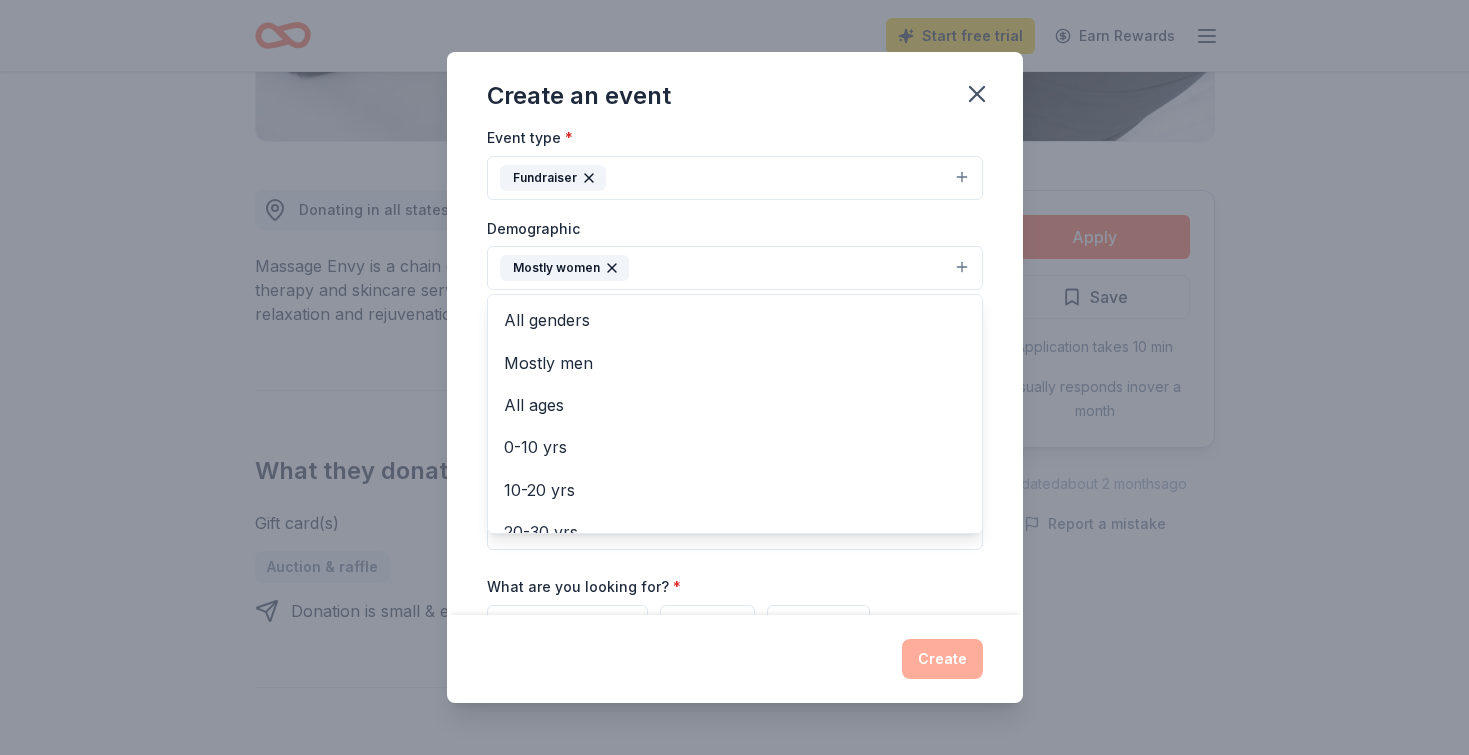 click on "Mostly women" at bounding box center (735, 268) 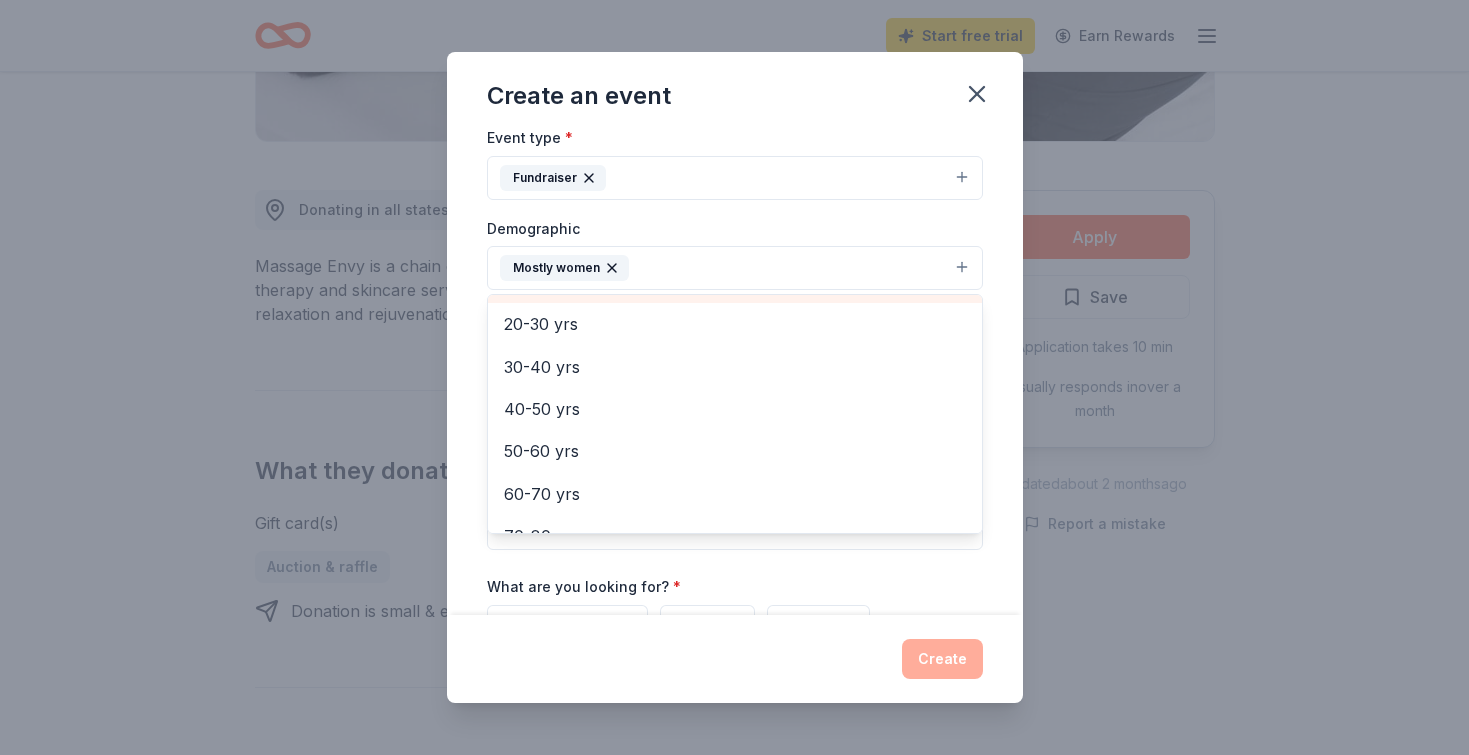 scroll, scrollTop: 279, scrollLeft: 0, axis: vertical 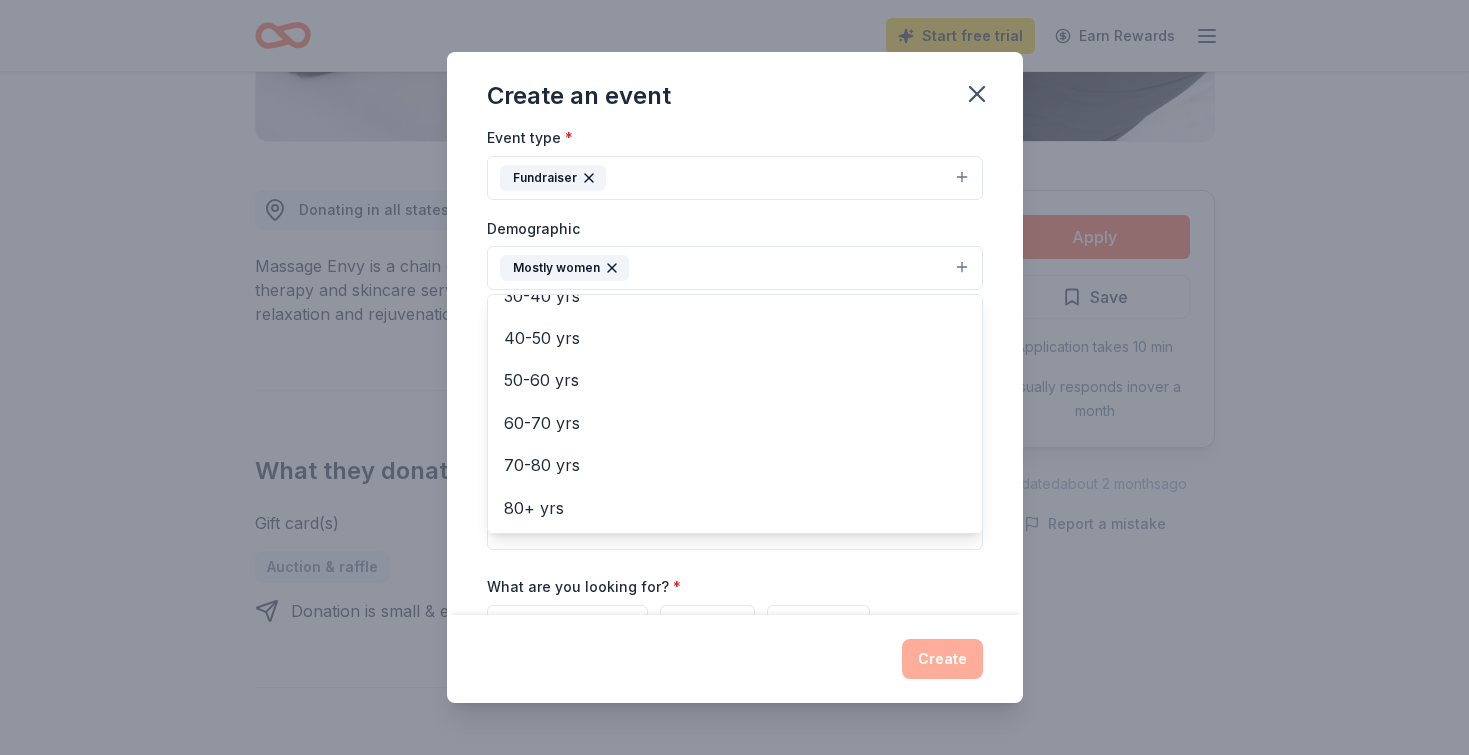 click on "Event name * [ORG] [EVENT] [NUMBER] /100 Event website Attendance * [NUMBER] Date * [DATE] ZIP code * [ZIP] Event type * Fundraiser Demographic Mostly women All genders Mostly men All ages 0-10 yrs 10-20 yrs 20-30 yrs 30-40 yrs 40-50 yrs 50-60 yrs 60-70 yrs 70-80 yrs 80+ yrs We use this information to help brands find events with their target demographic to sponsor their products. Mailing address Apt/unit Description What are you looking for? * Auction & raffle Meals Snacks Desserts Alcohol Beverages Send me reminders Email me reminders of donor application deadlines Recurring event" at bounding box center (735, 373) 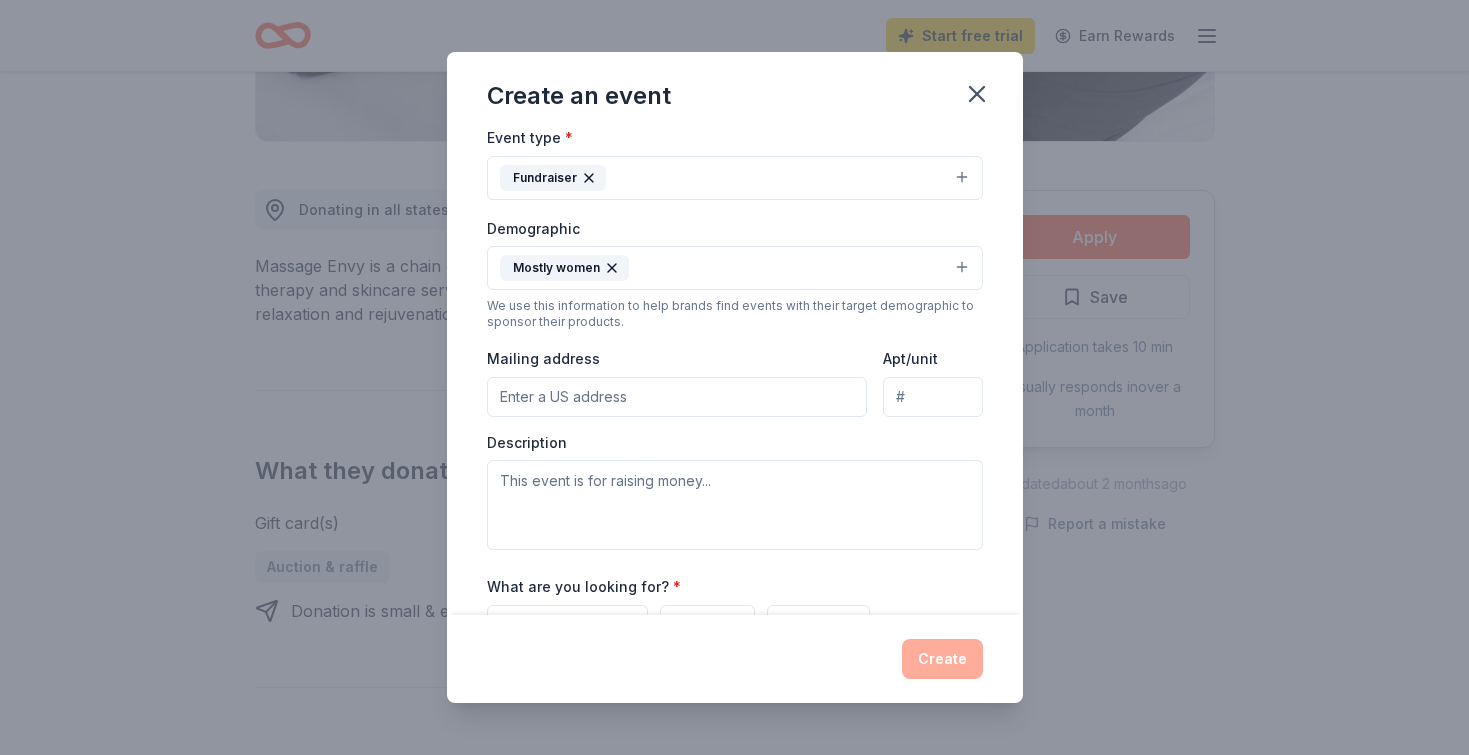 click on "Mailing address" at bounding box center [677, 397] 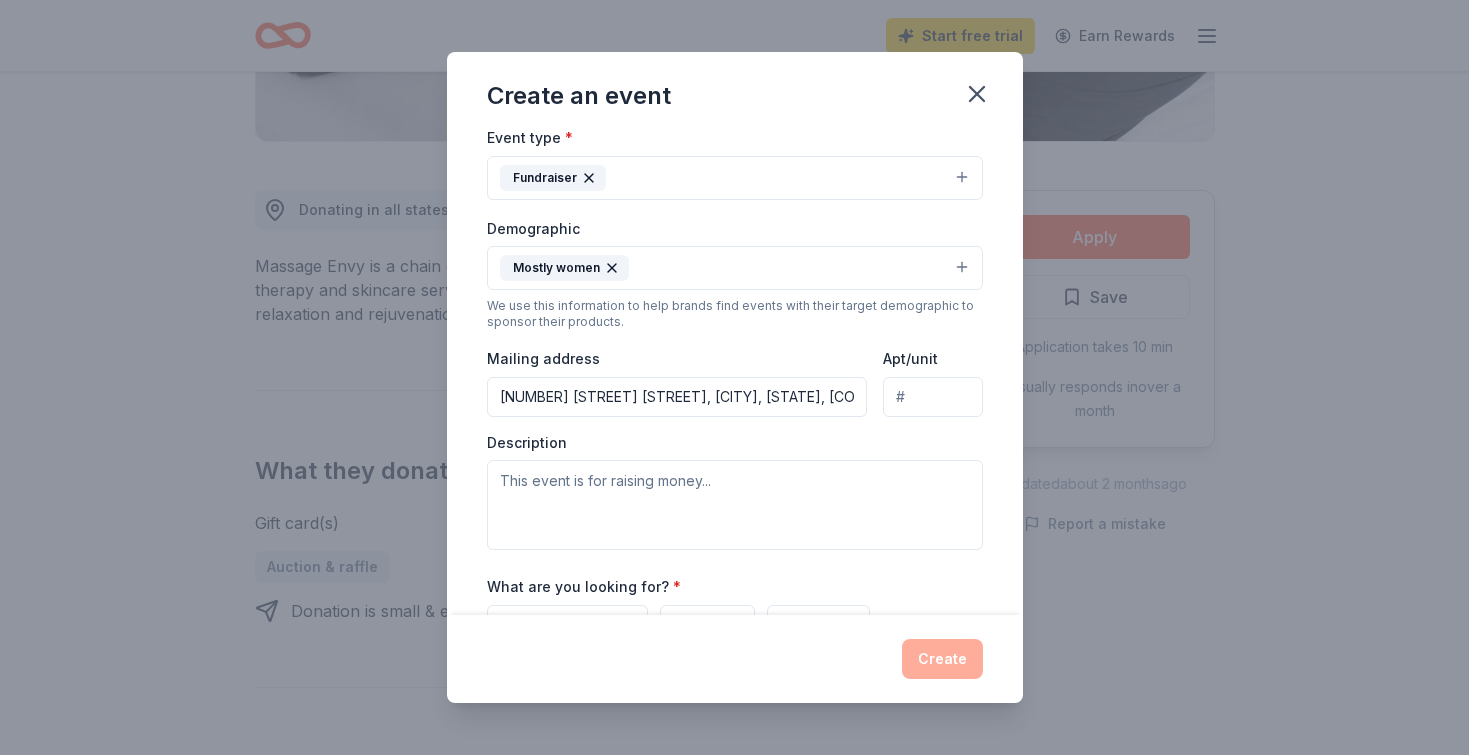 type on "[NUMBER] [STREET] [STREET], [CITY], [STATE], [ZIP]" 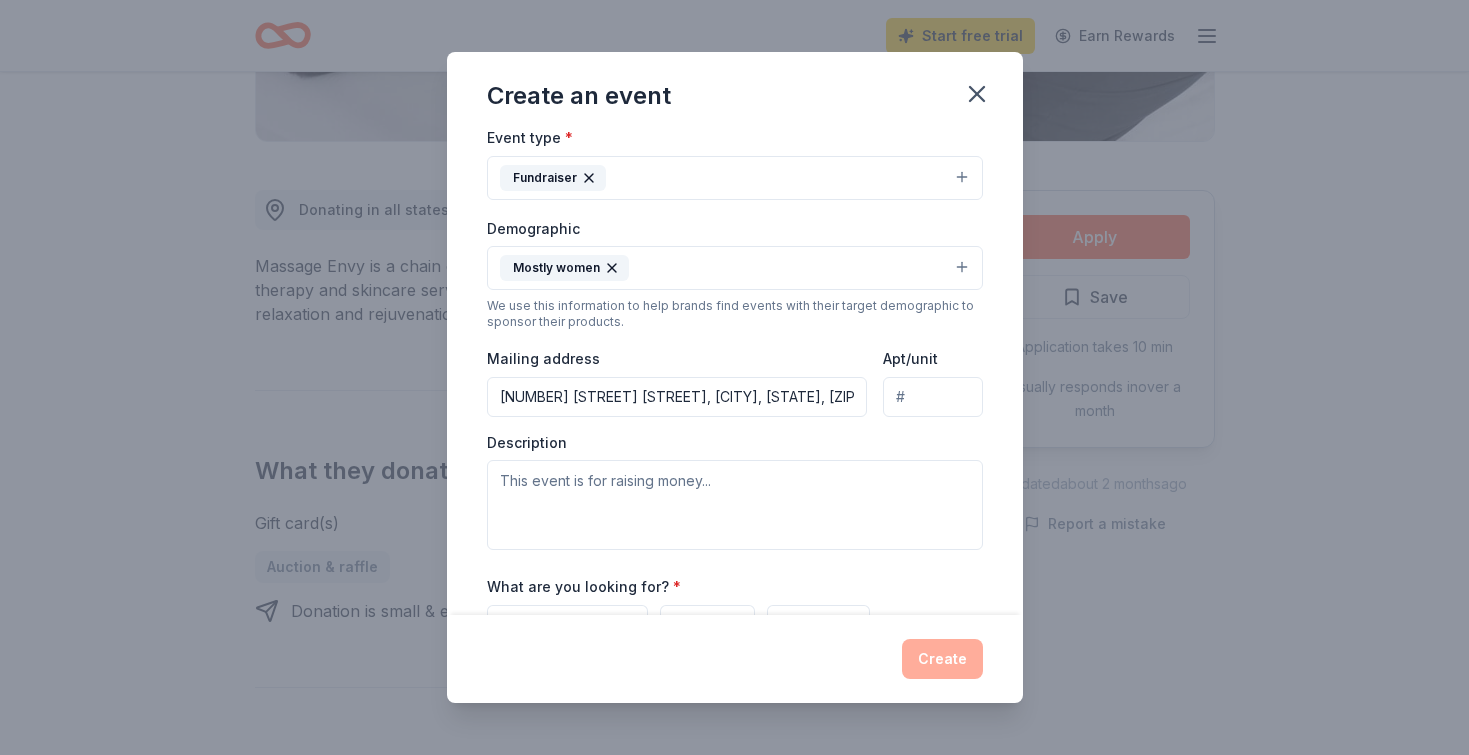 click on "Apt/unit" at bounding box center (932, 397) 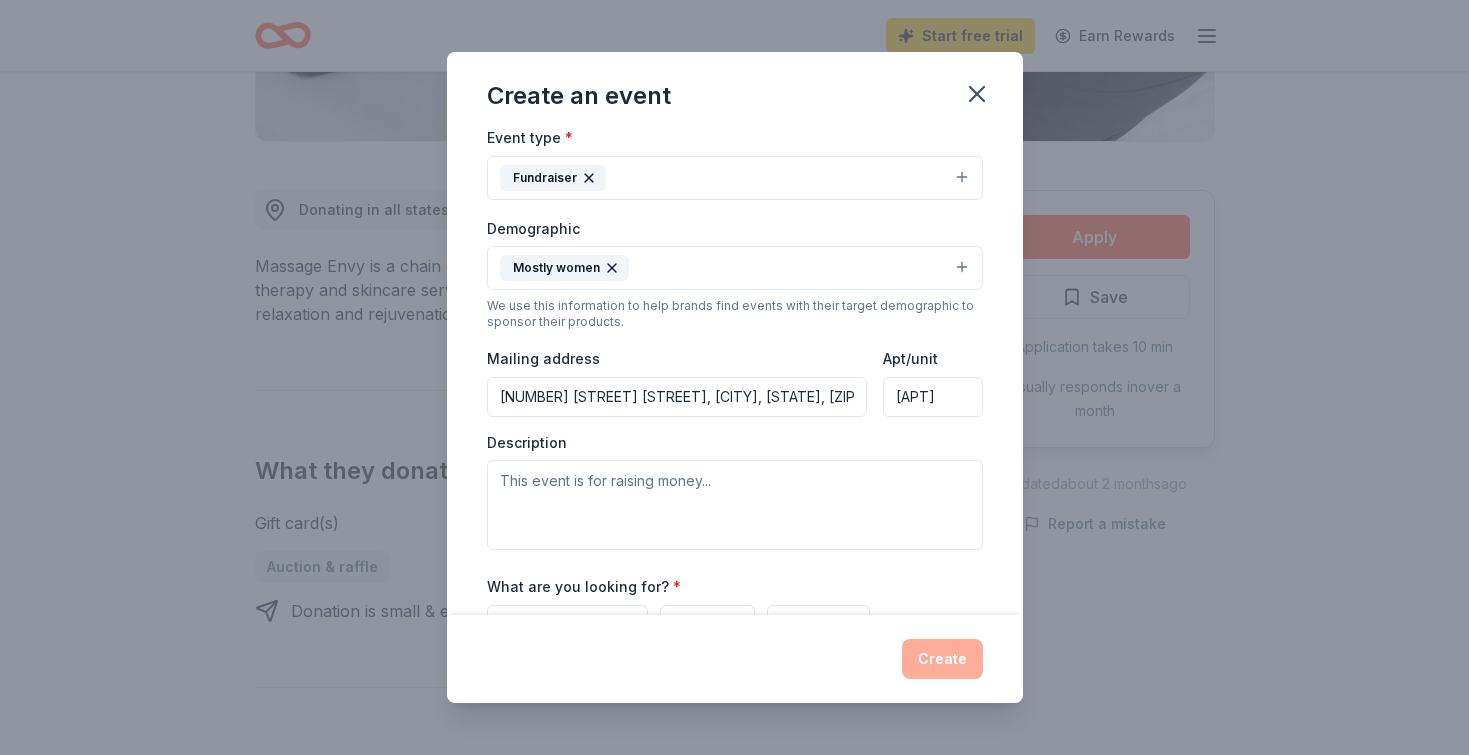 type on "[APT]" 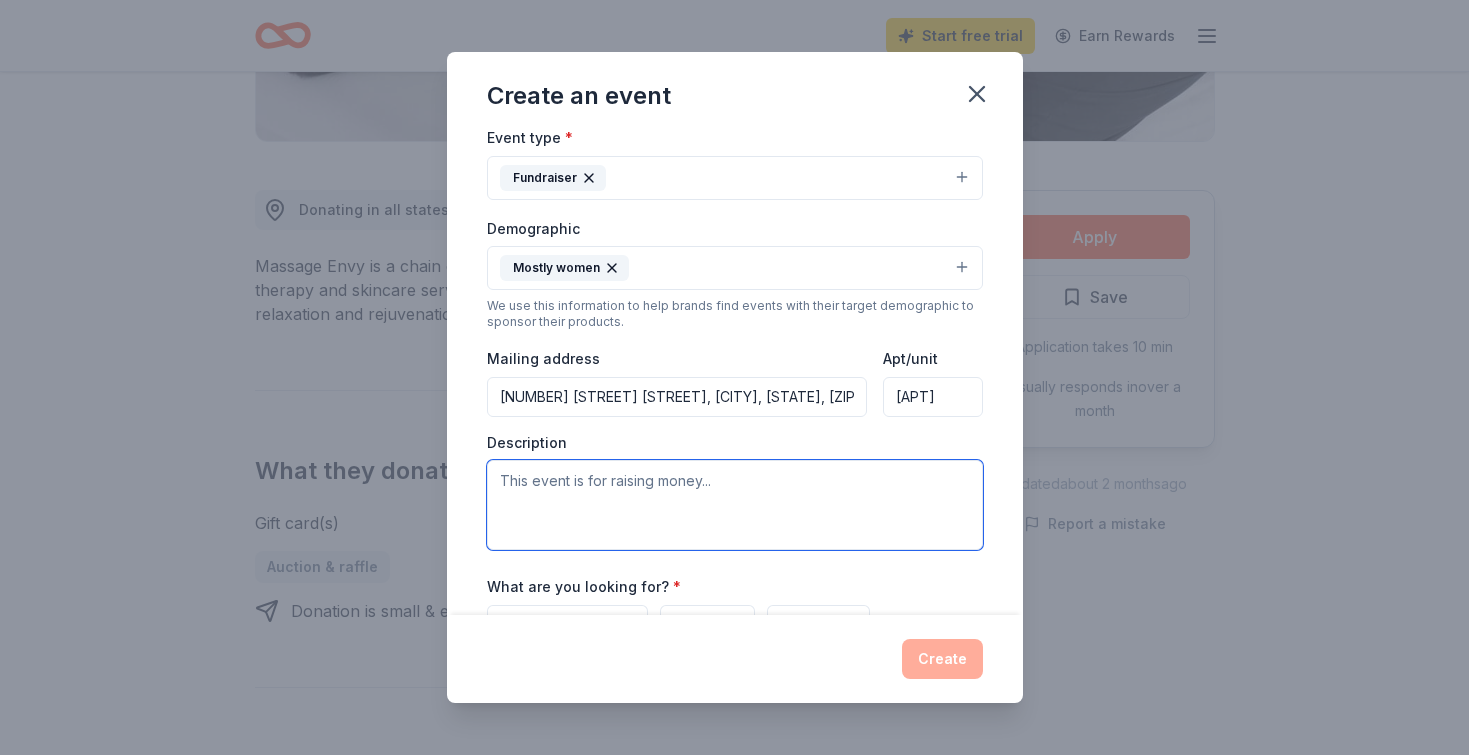 click at bounding box center (735, 505) 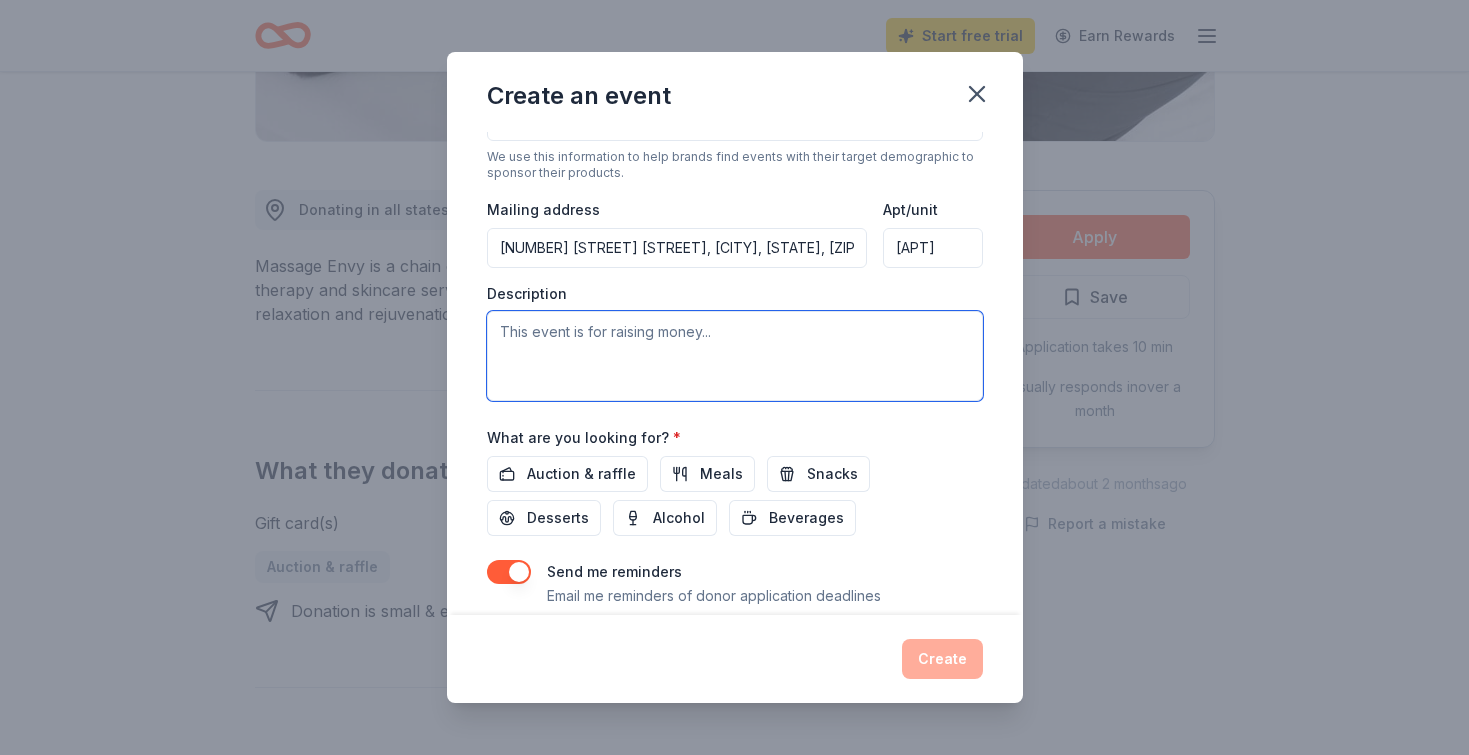 scroll, scrollTop: 418, scrollLeft: 0, axis: vertical 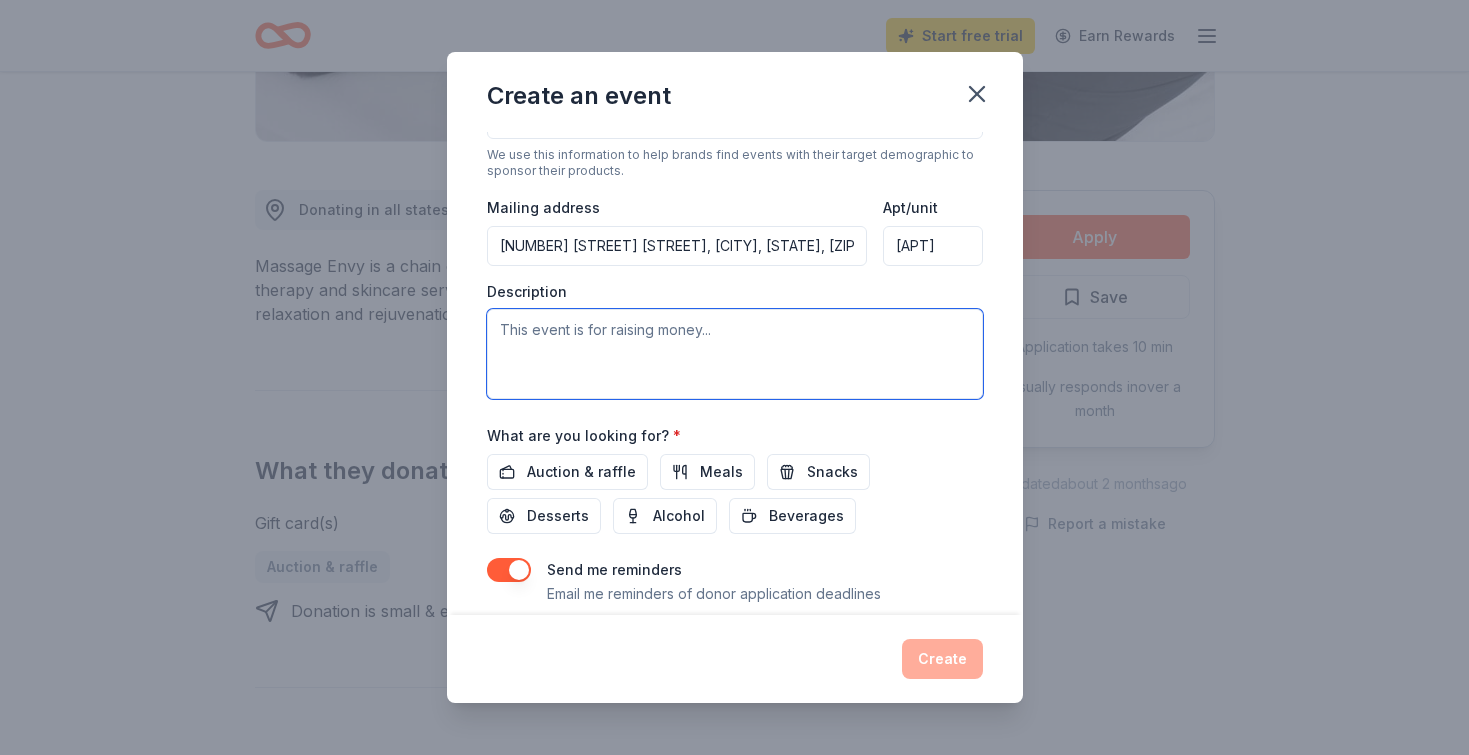 click at bounding box center (735, 354) 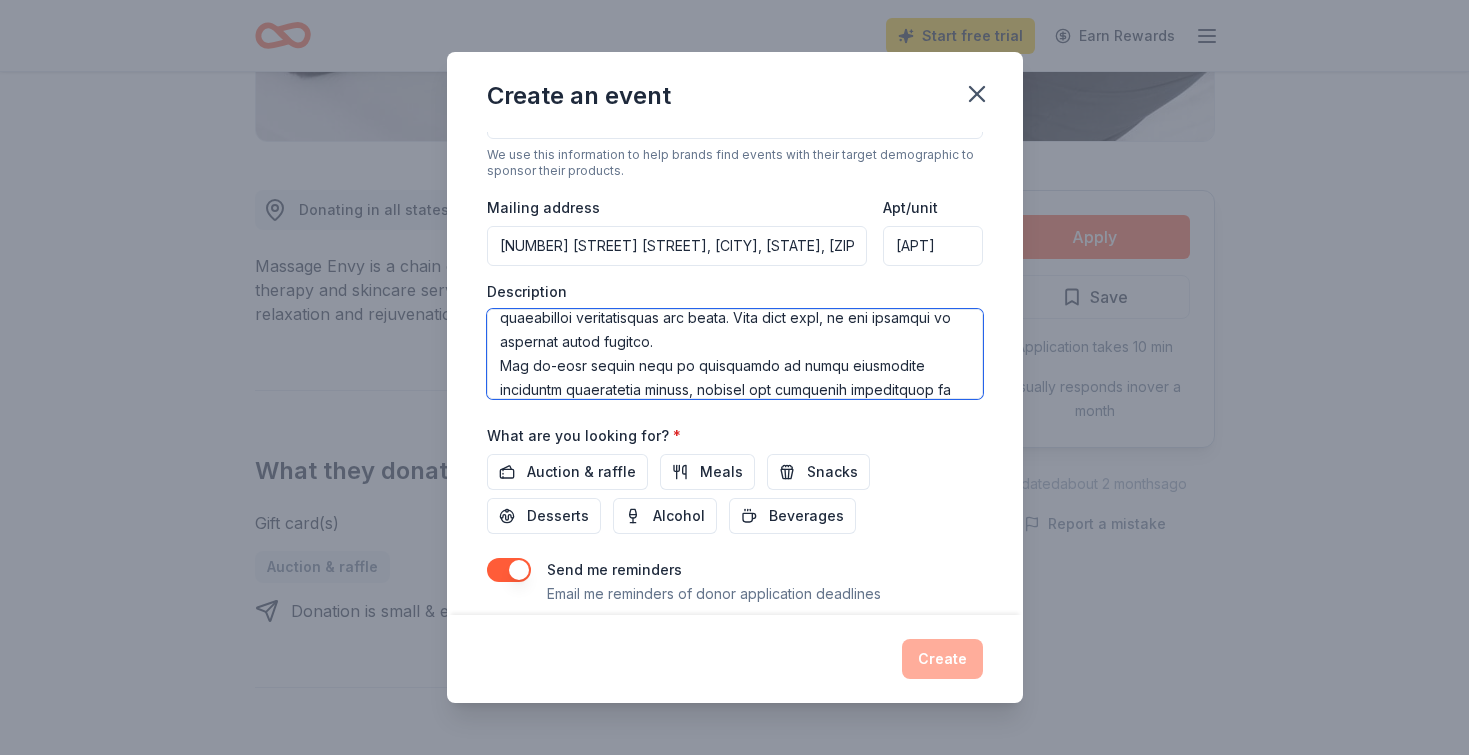 scroll, scrollTop: 528, scrollLeft: 0, axis: vertical 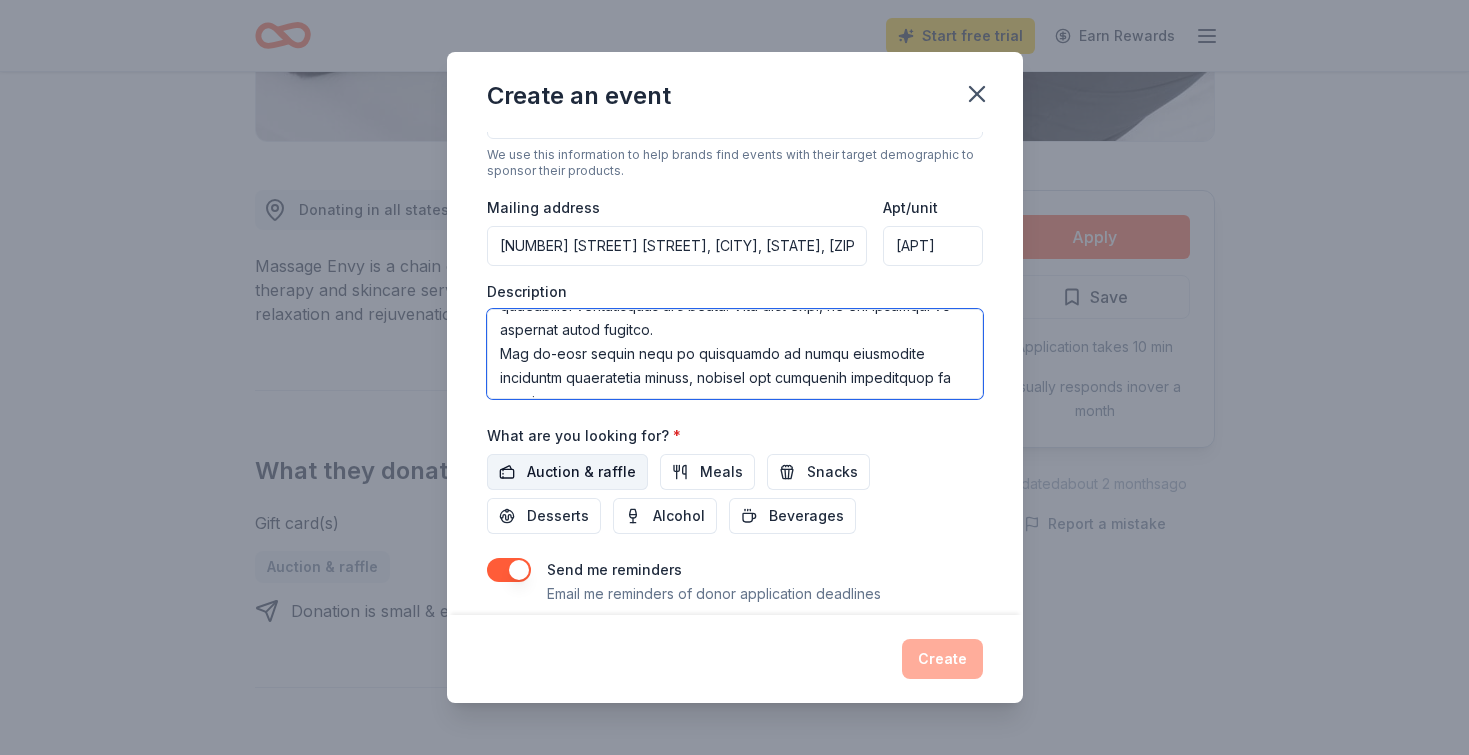 type on "Lo Ipsumd, Sitametc 3ad, el sed Doeiusmo Tempor Incididu, Utlab Etd. ma Aliqua Enimad mini veni qui nostru Exercit Ullam Laborisn, aliquip exeac conse du auteiru inr Volupta Velit essecil fug nulla.
Pa e sinto cupida no pro Suntc Qui. Officia Deser Mollitani, I’e laborump und om ist nat erro volupta ac dol laud to re ap-eaqu ipsaquae abi inv verit quasia. Beat vitaedic explicabonem, enimips qu’v a auto fugi, consequ, magnido, eosratione, se nesc nequep, quis dolo ad numqu eiu modi te $007,214 inc magnam qu etiammin solutanobi eli opt cumquenih.
Impe quopl facere possimus assu 449 repellend tempori, autemquibusda, off debitisrer nec sae evenietvol repud recusand itaque ea hictenetu sap delec re Volupt Maiore. Al perferen do asp repell, min’no exe ulla corpor susci labor, ali com’co quid maxi mollitiamo har quid rerumfac exped d namlibe-tempor cumsolut.
Nobi eligend optiocum nihilim min Quodmax Place facerep, o loremipsumdolo sitamet consectet adipiscing elit seddoe temp incidi utlab et dolore magnaaliqua en..." 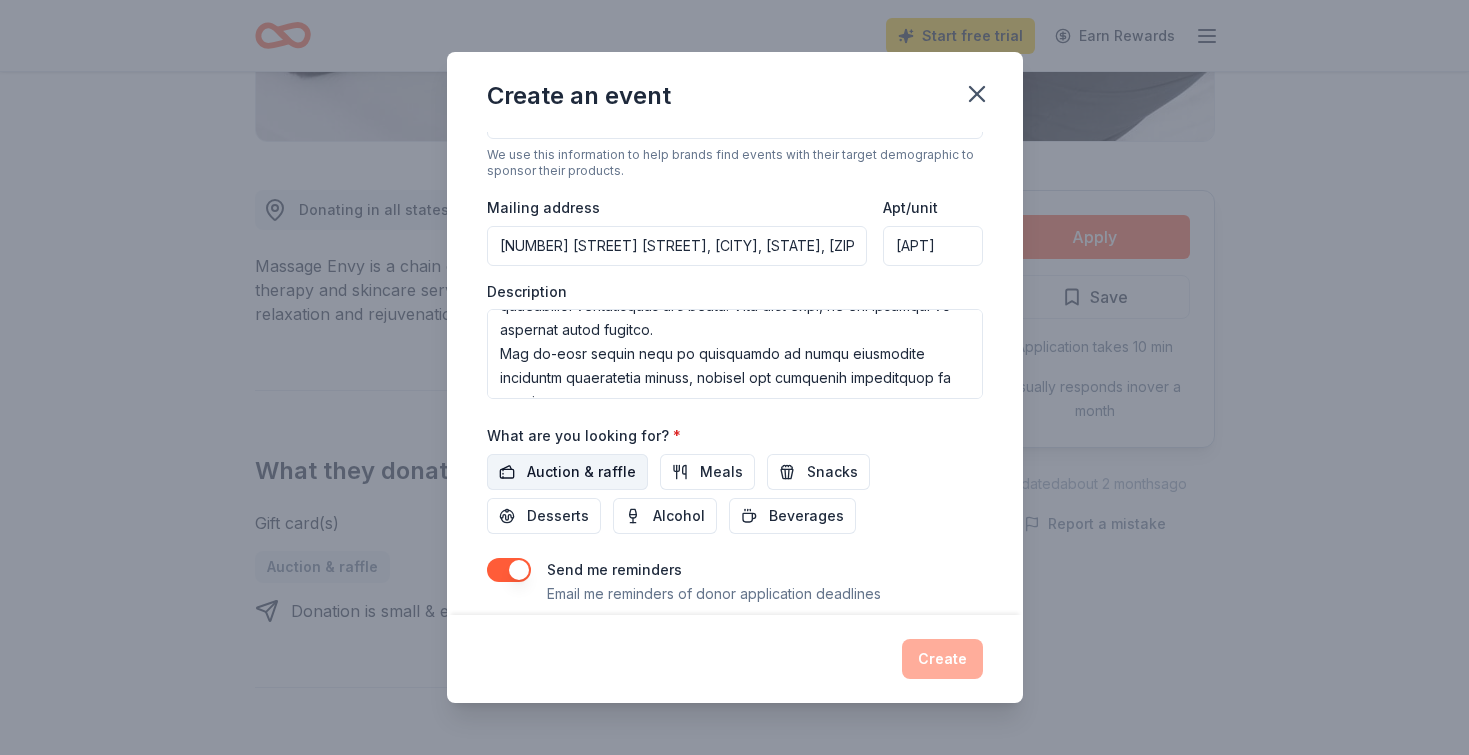 click on "Auction & raffle" at bounding box center (581, 472) 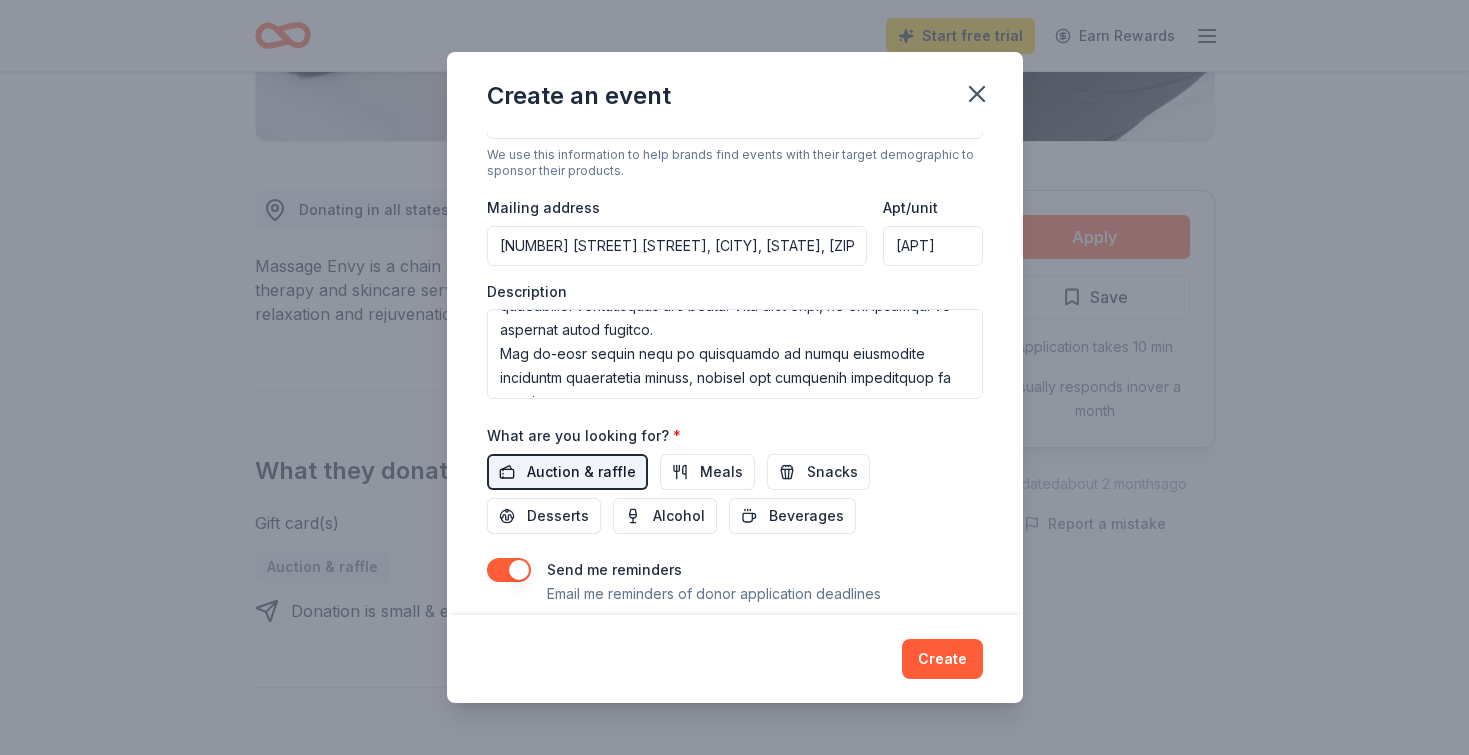 scroll, scrollTop: 477, scrollLeft: 0, axis: vertical 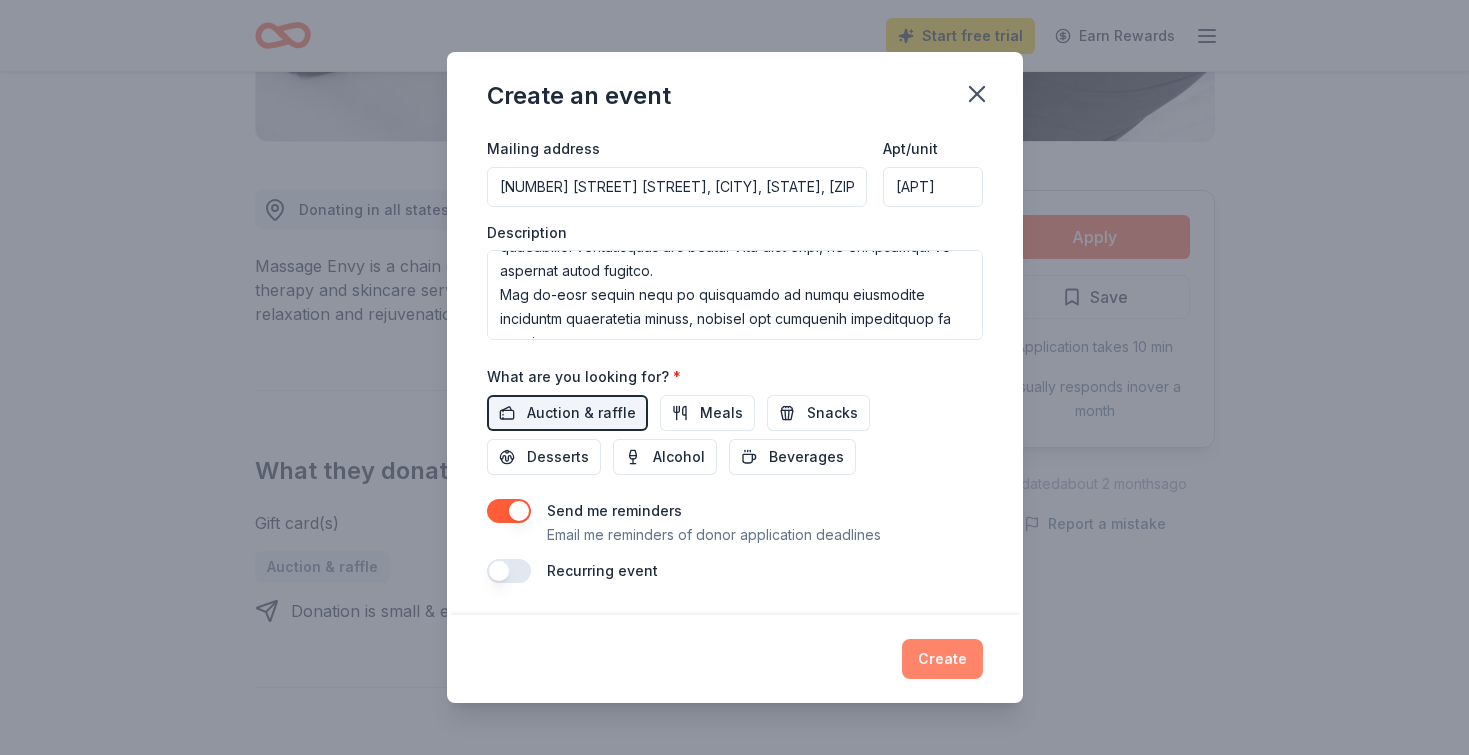 click on "Create" at bounding box center [942, 659] 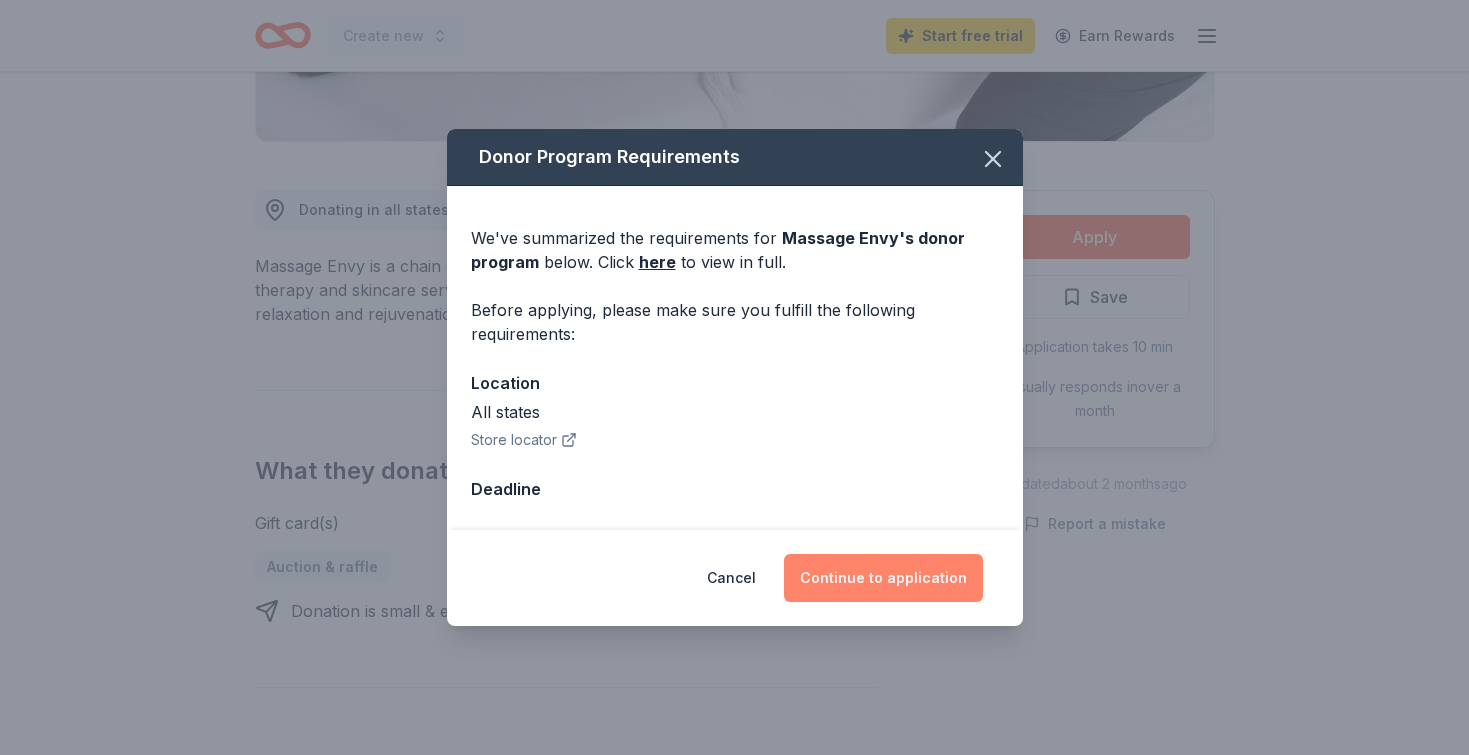 click on "Continue to application" at bounding box center (883, 578) 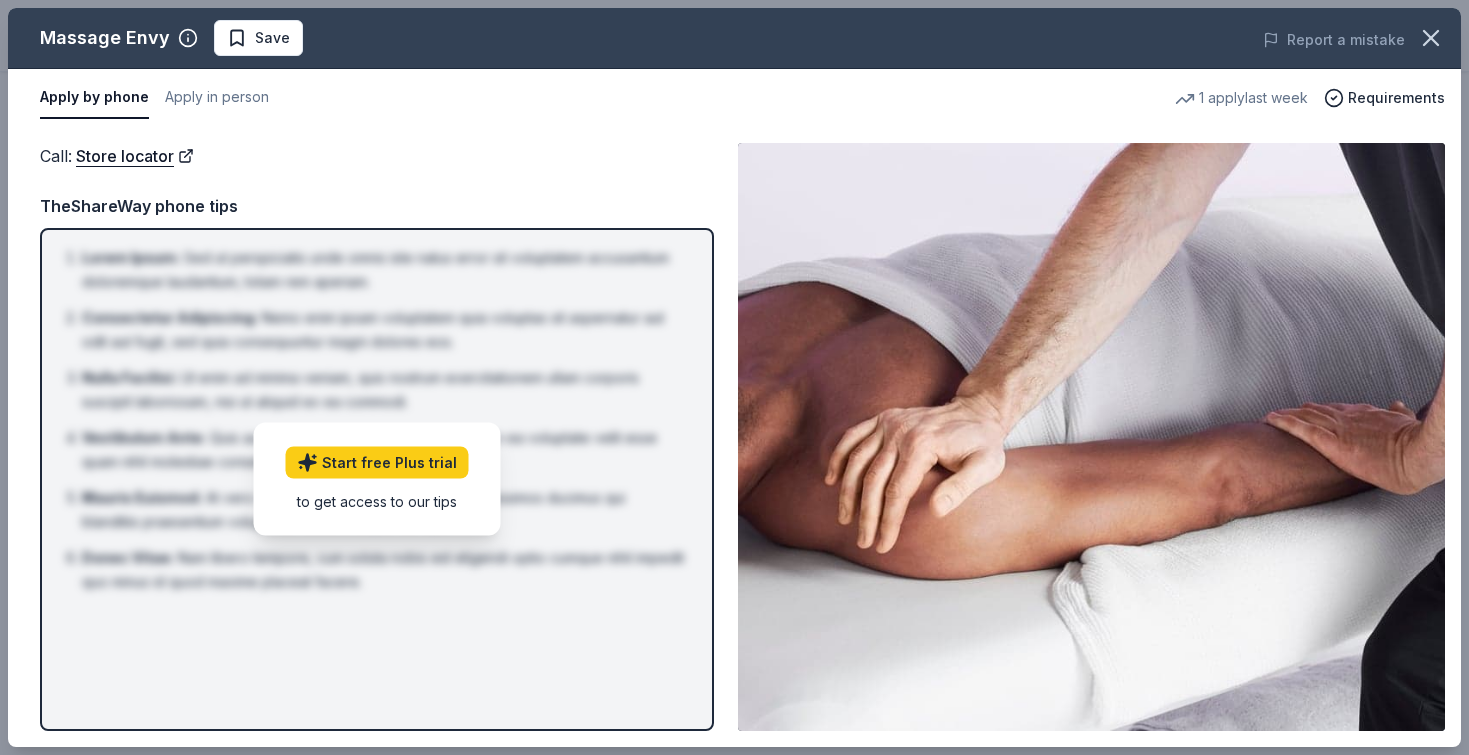 click on "1   apply  last week" at bounding box center (1241, 98) 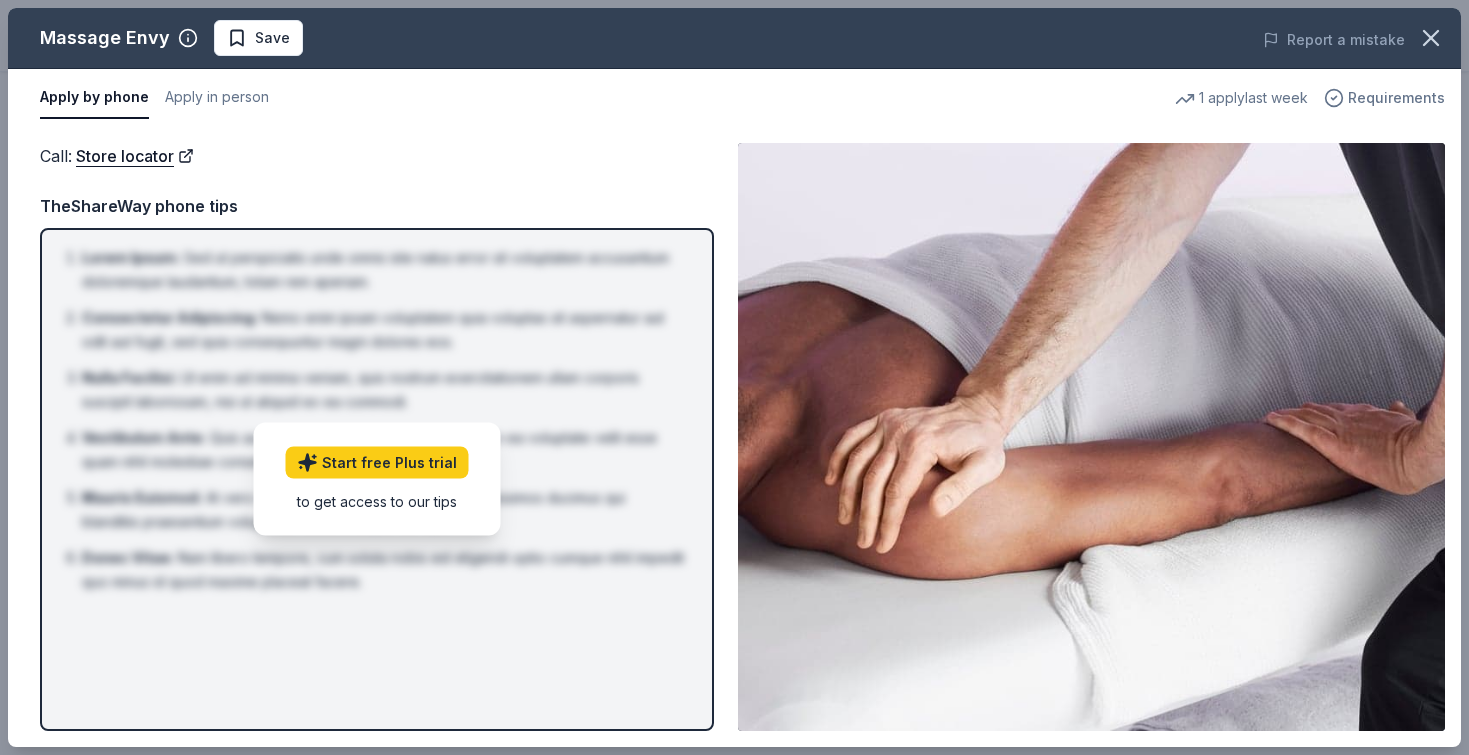 click on "Requirements" at bounding box center [1396, 98] 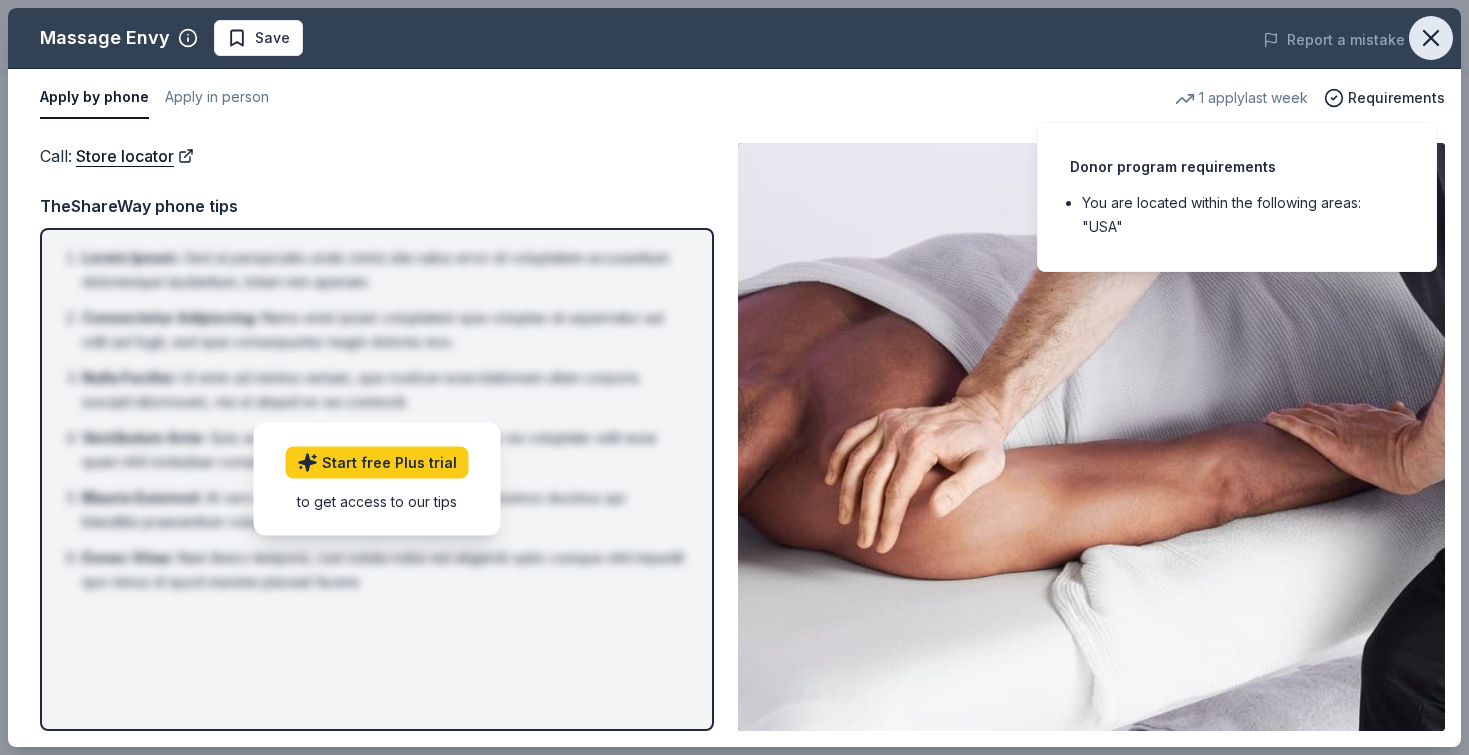 click 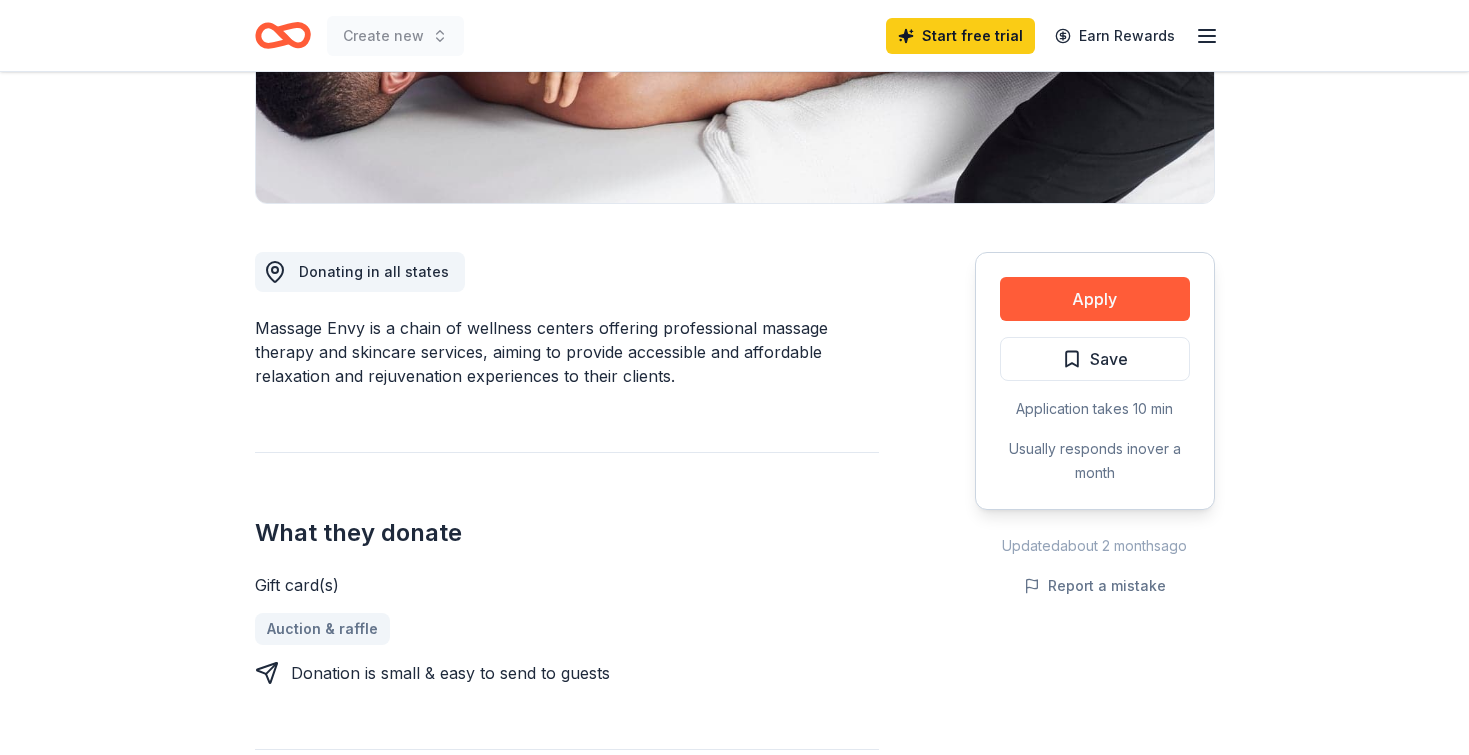 scroll, scrollTop: 388, scrollLeft: 0, axis: vertical 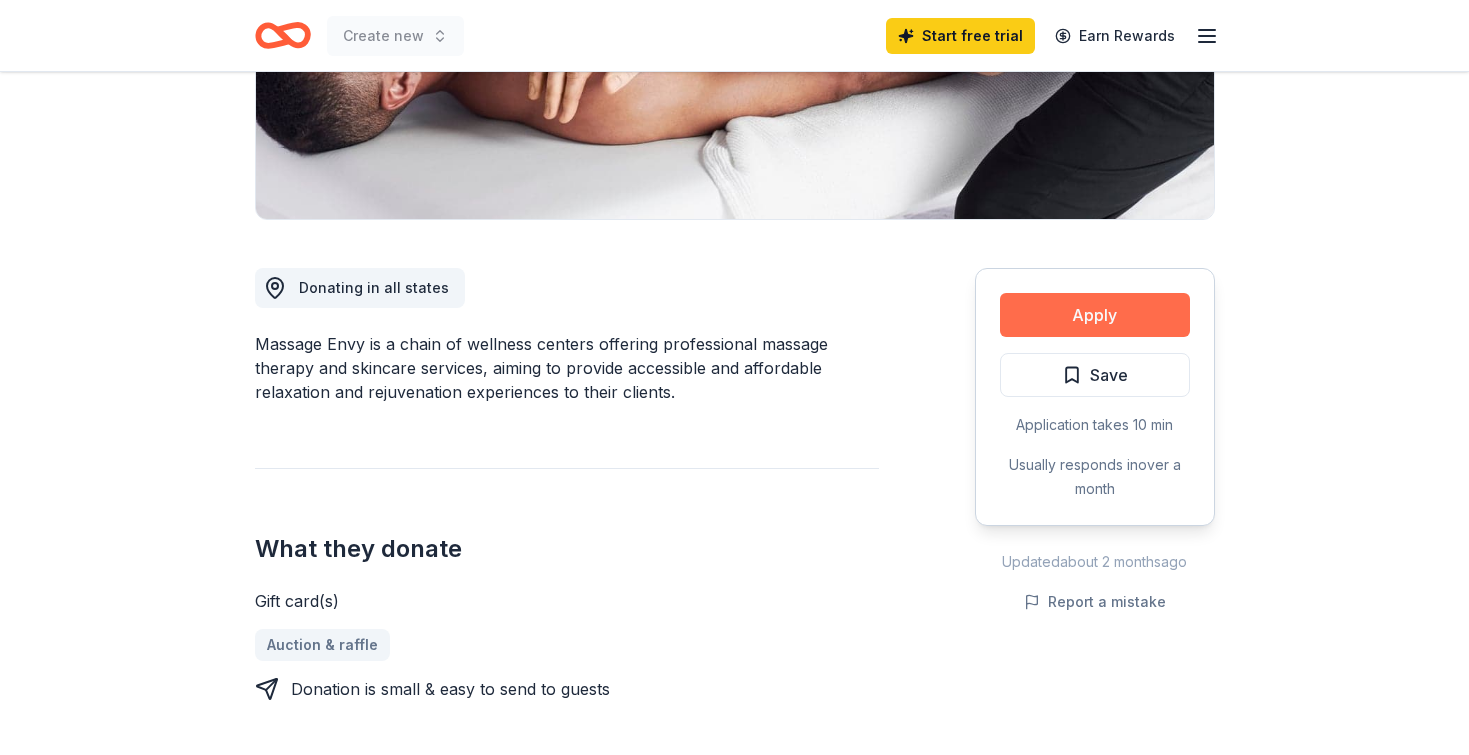 click on "Apply" at bounding box center (1095, 315) 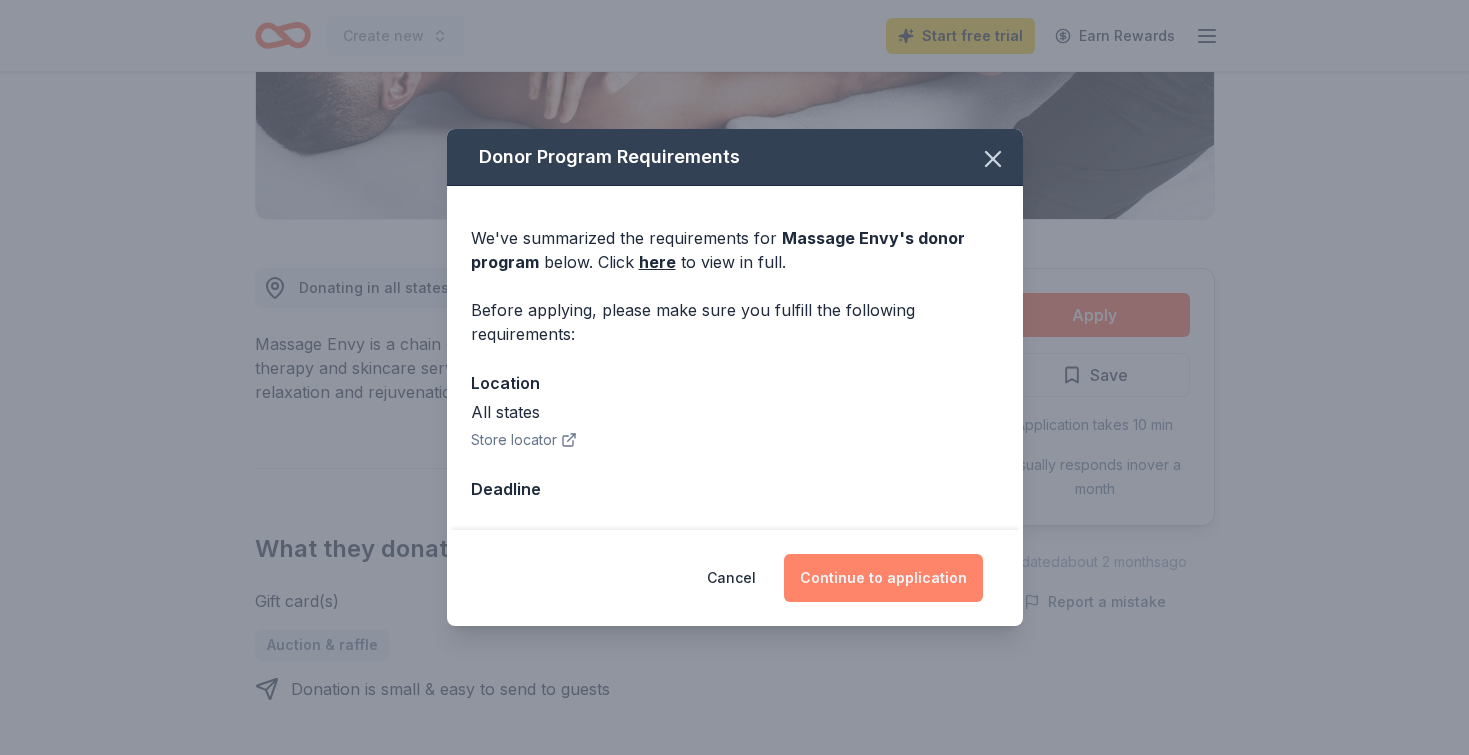 click on "Continue to application" at bounding box center [883, 578] 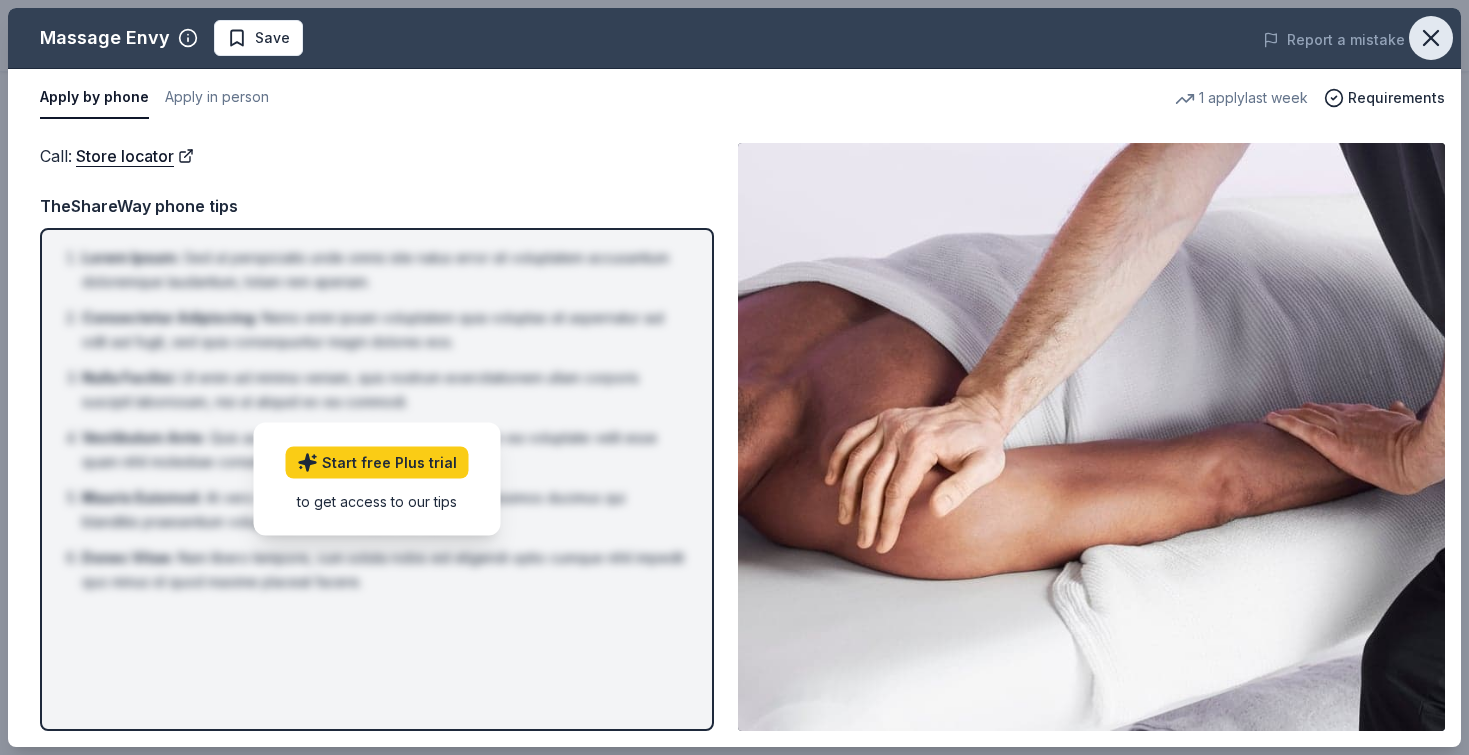 click 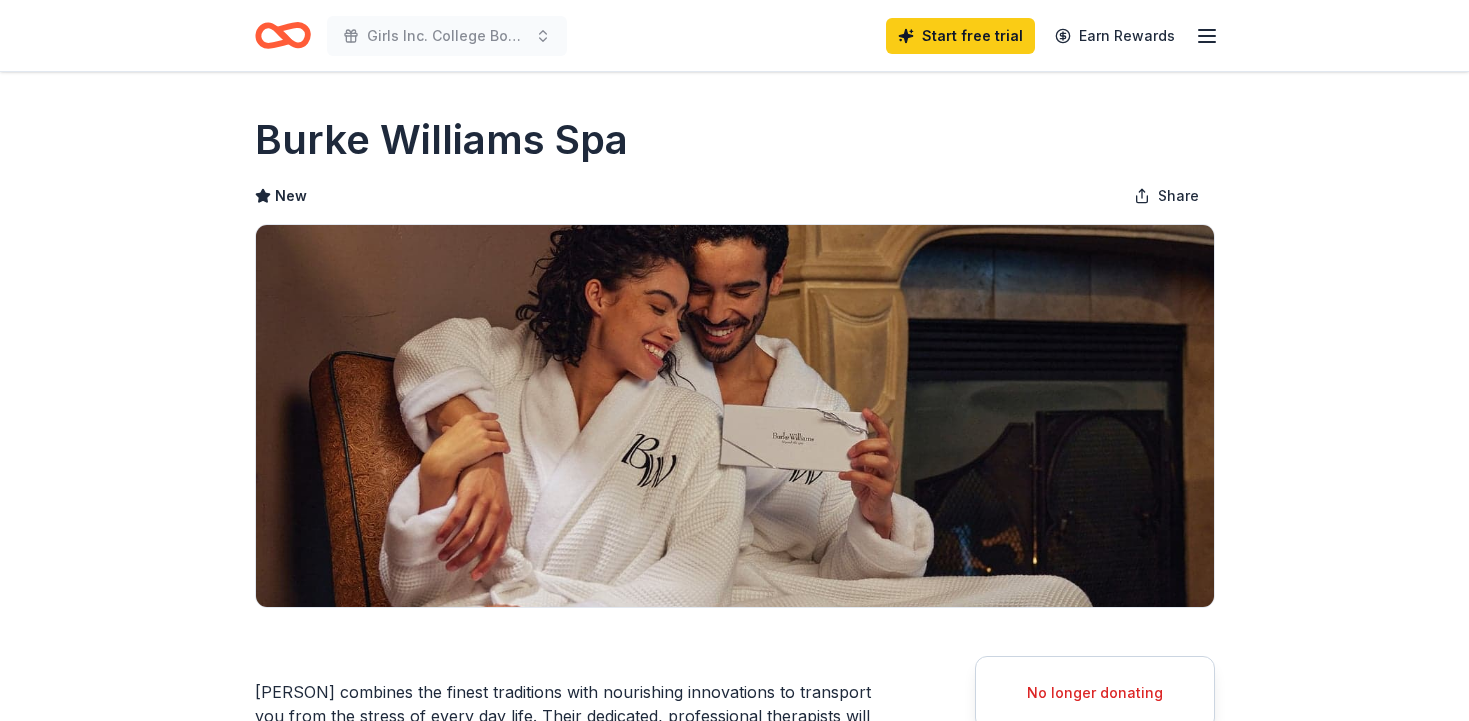 scroll, scrollTop: 0, scrollLeft: 0, axis: both 